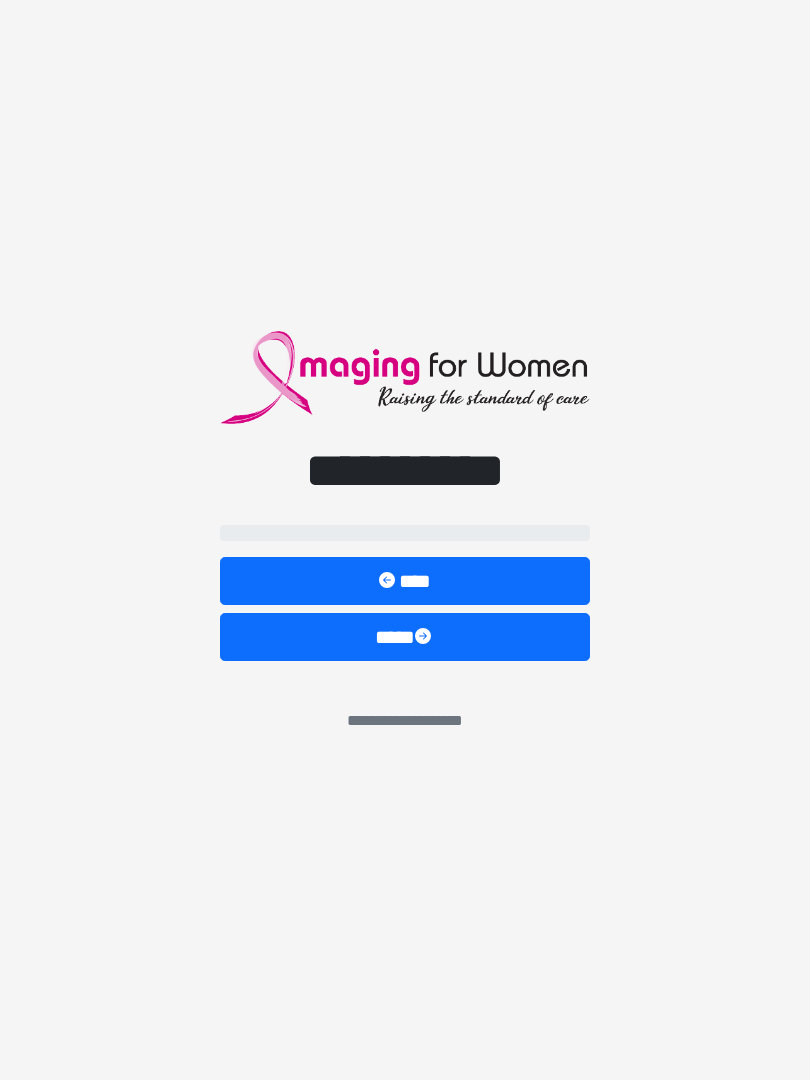 scroll, scrollTop: 0, scrollLeft: 0, axis: both 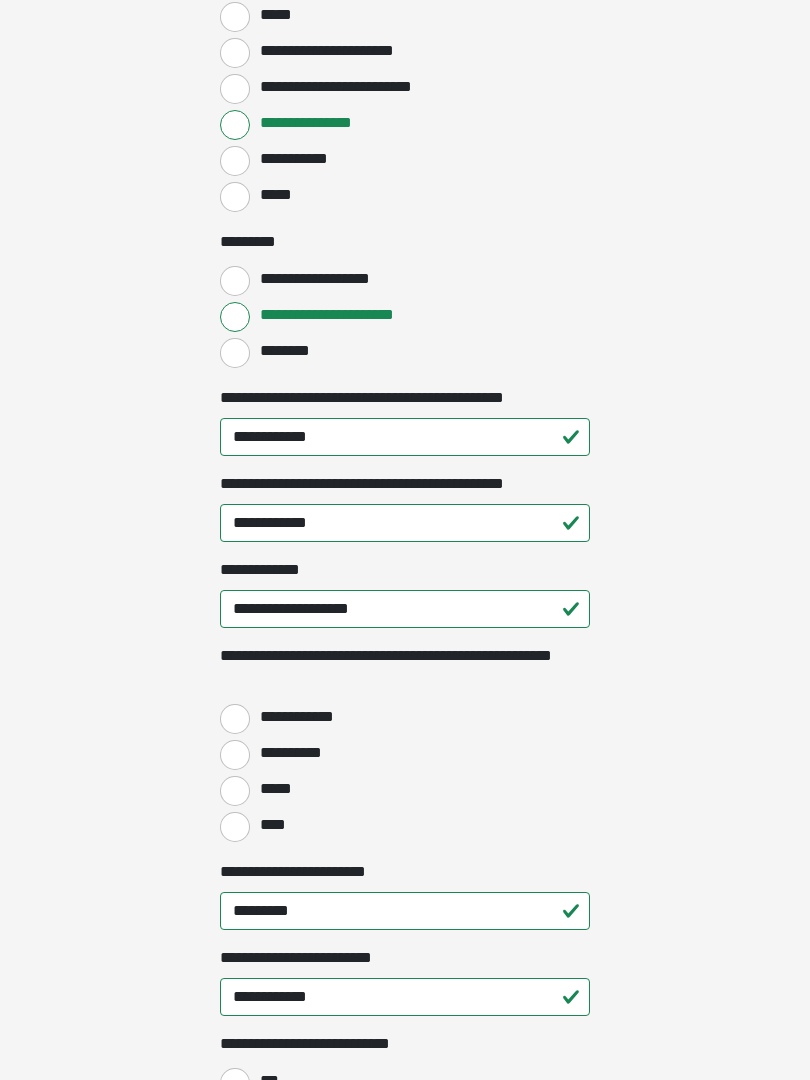 click on "*****" at bounding box center (405, 789) 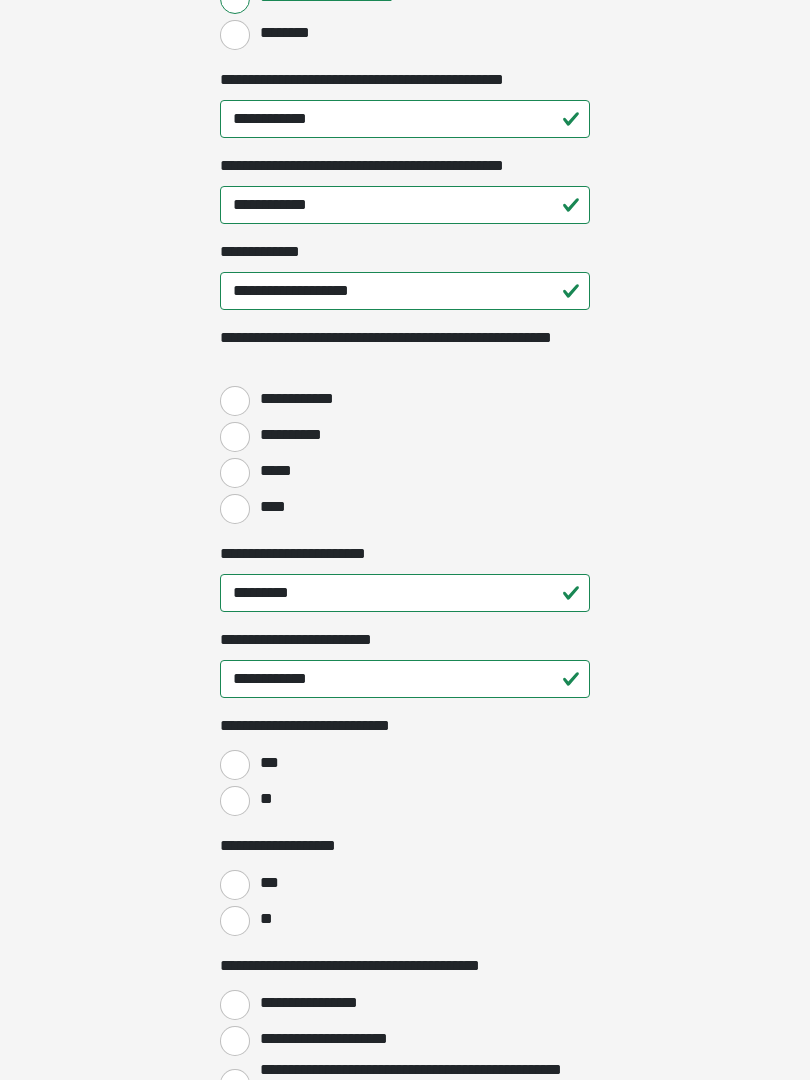 scroll, scrollTop: 2454, scrollLeft: 0, axis: vertical 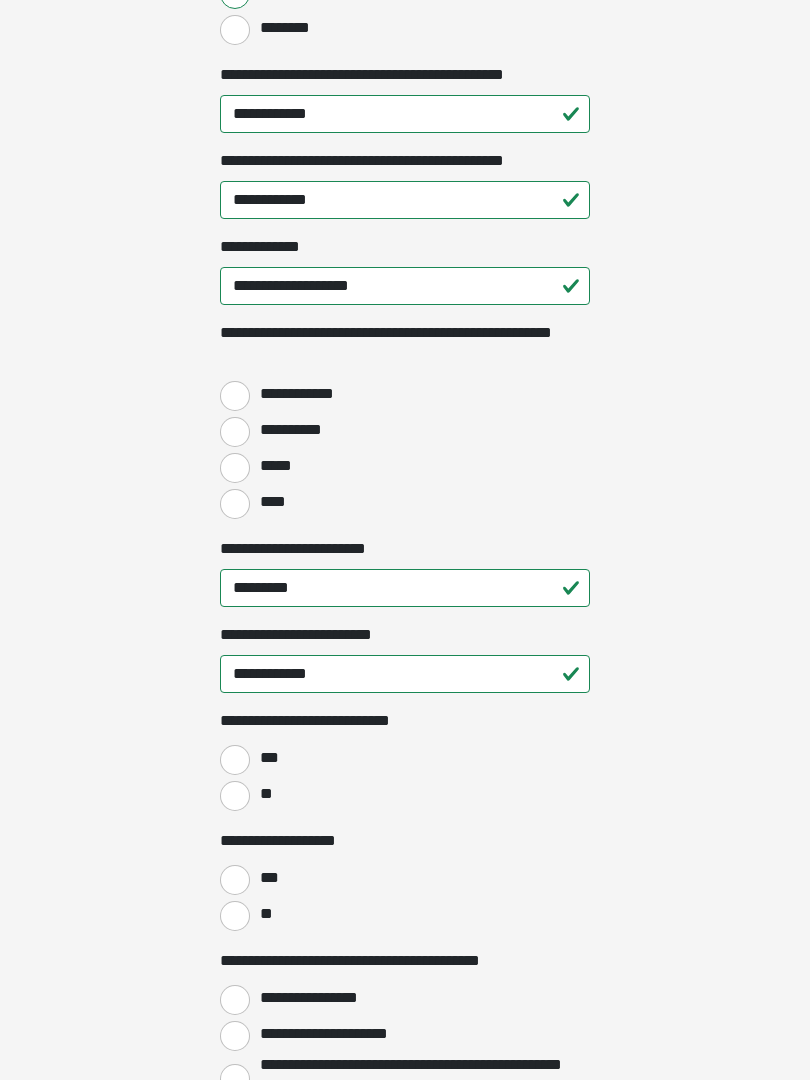 click on "**********" at bounding box center [405, 395] 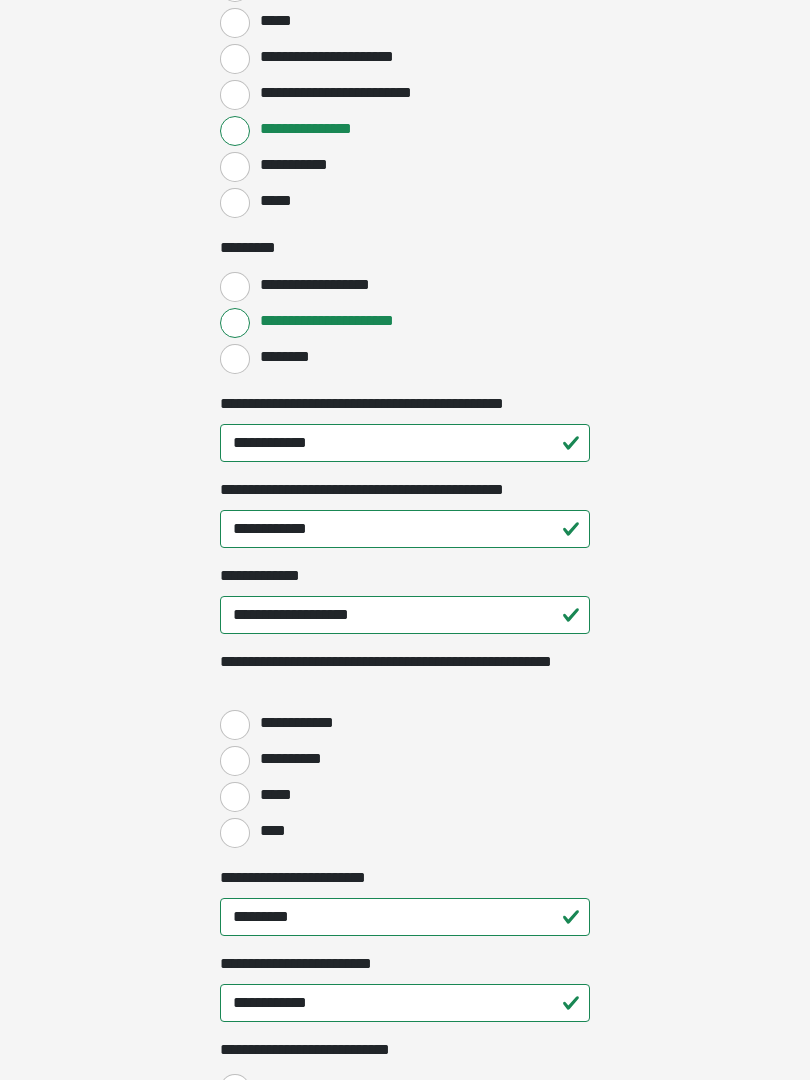 scroll, scrollTop: 2125, scrollLeft: 0, axis: vertical 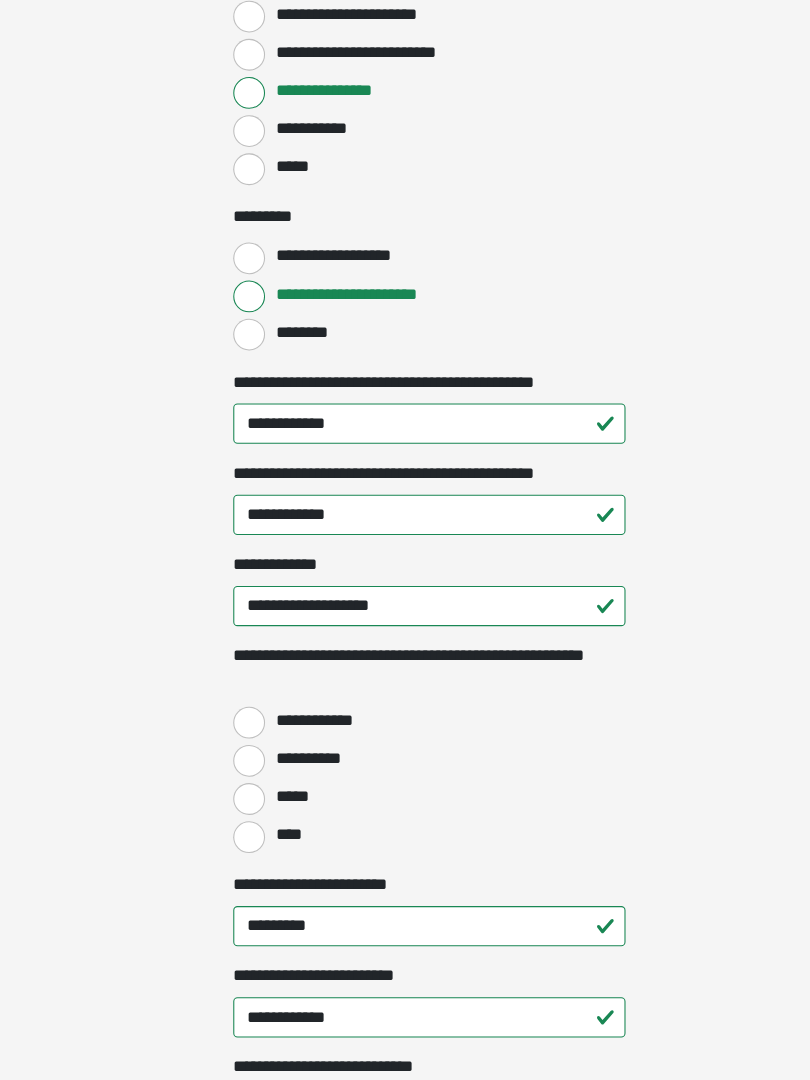click on "**********" at bounding box center (304, 724) 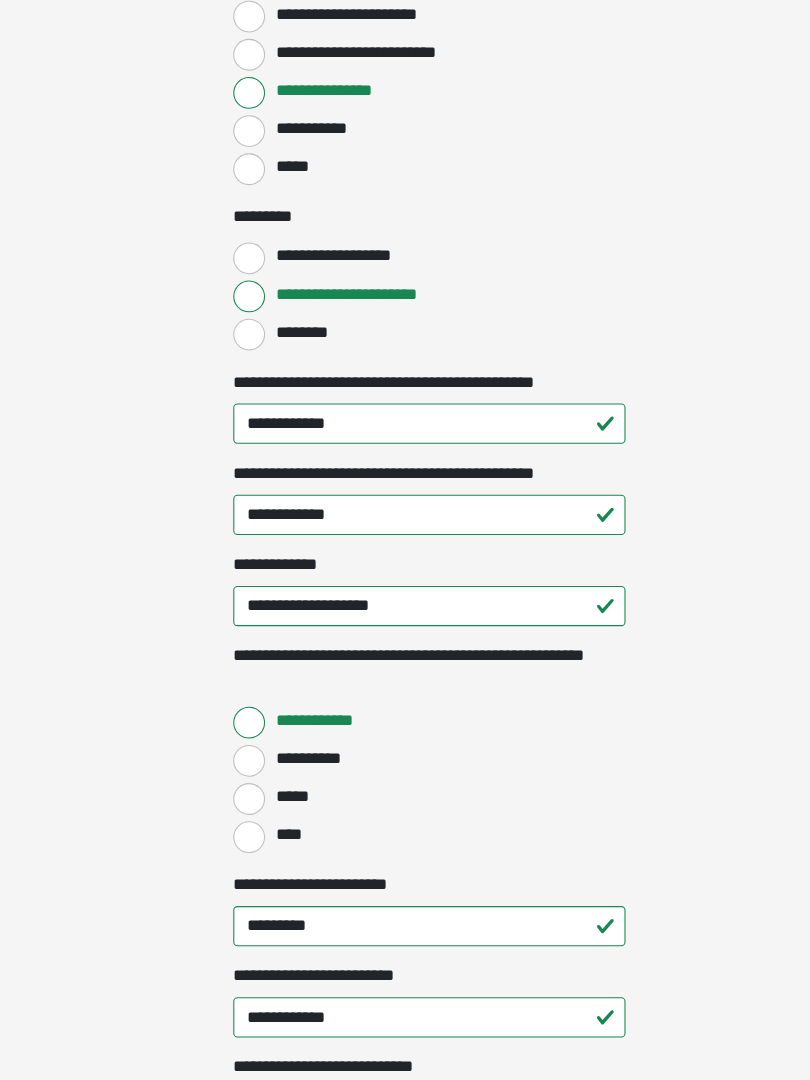 click on "**********" at bounding box center [405, -1585] 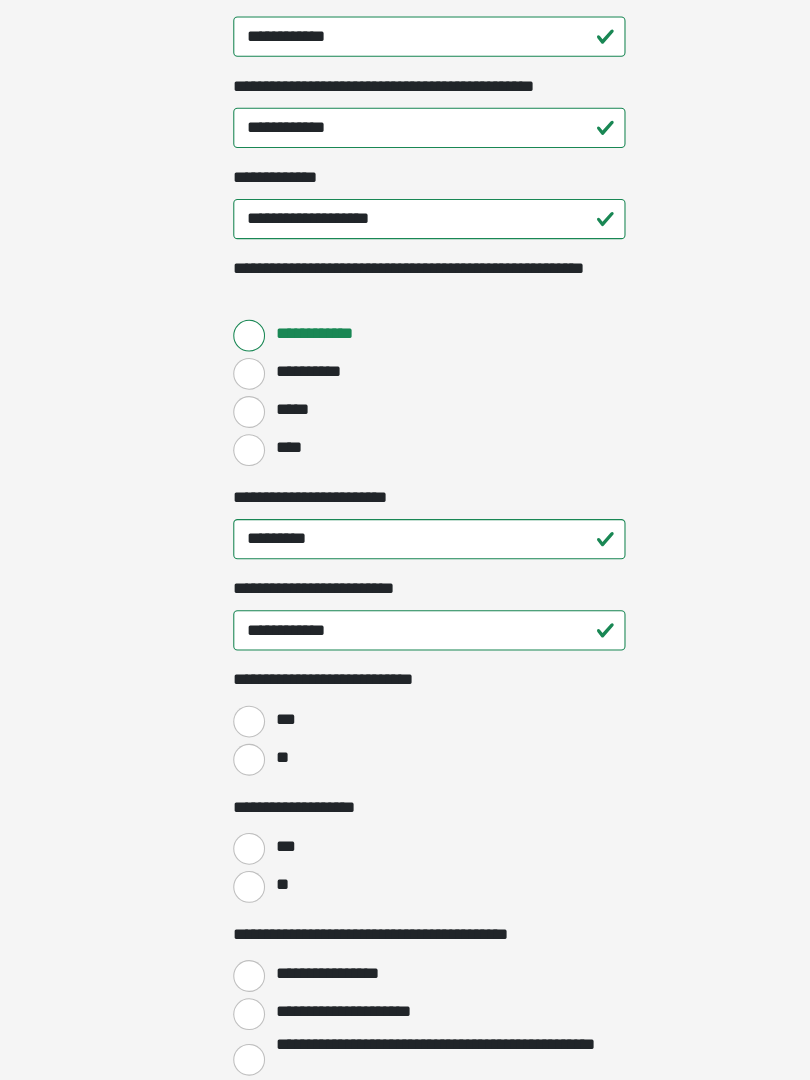 scroll, scrollTop: 2474, scrollLeft: 0, axis: vertical 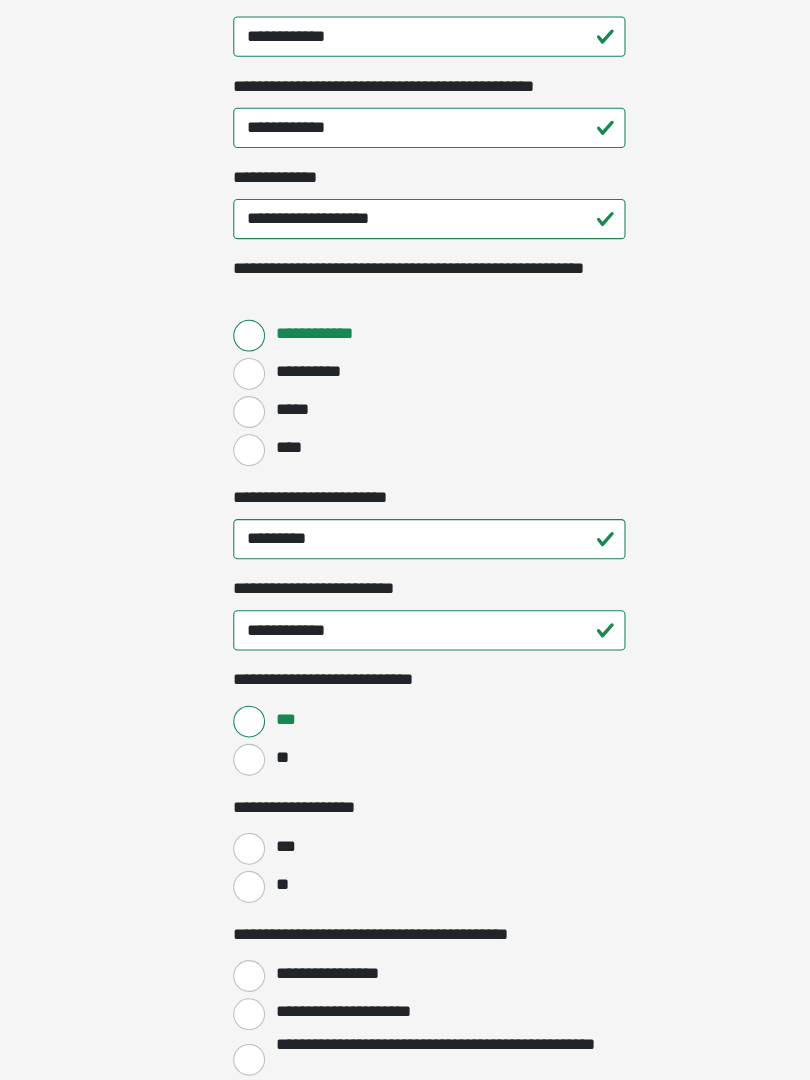 click on "***" at bounding box center (235, 741) 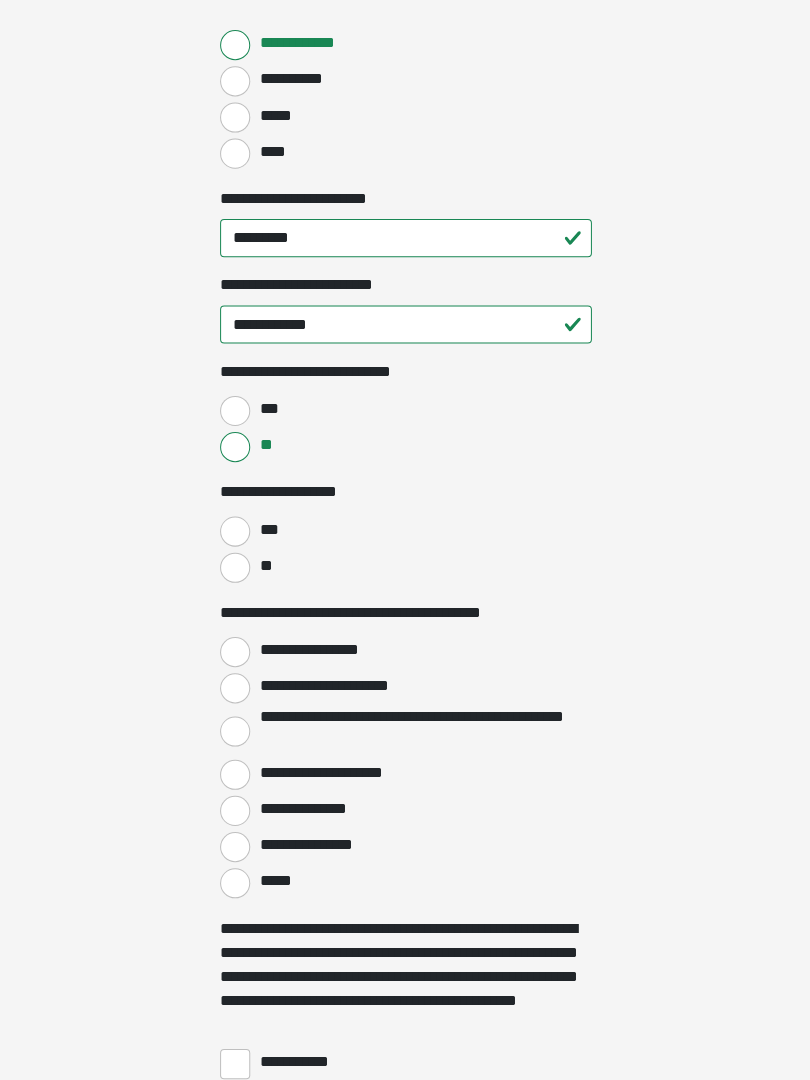 scroll, scrollTop: 2811, scrollLeft: 0, axis: vertical 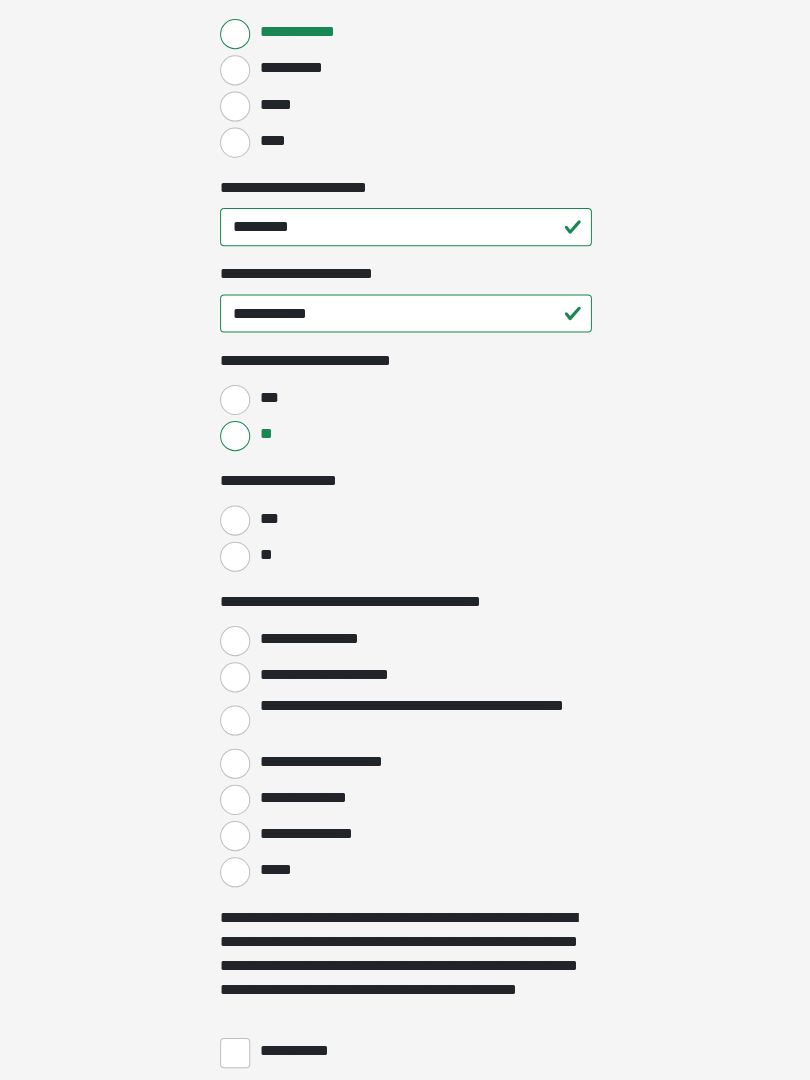 click on "**********" at bounding box center (405, 525) 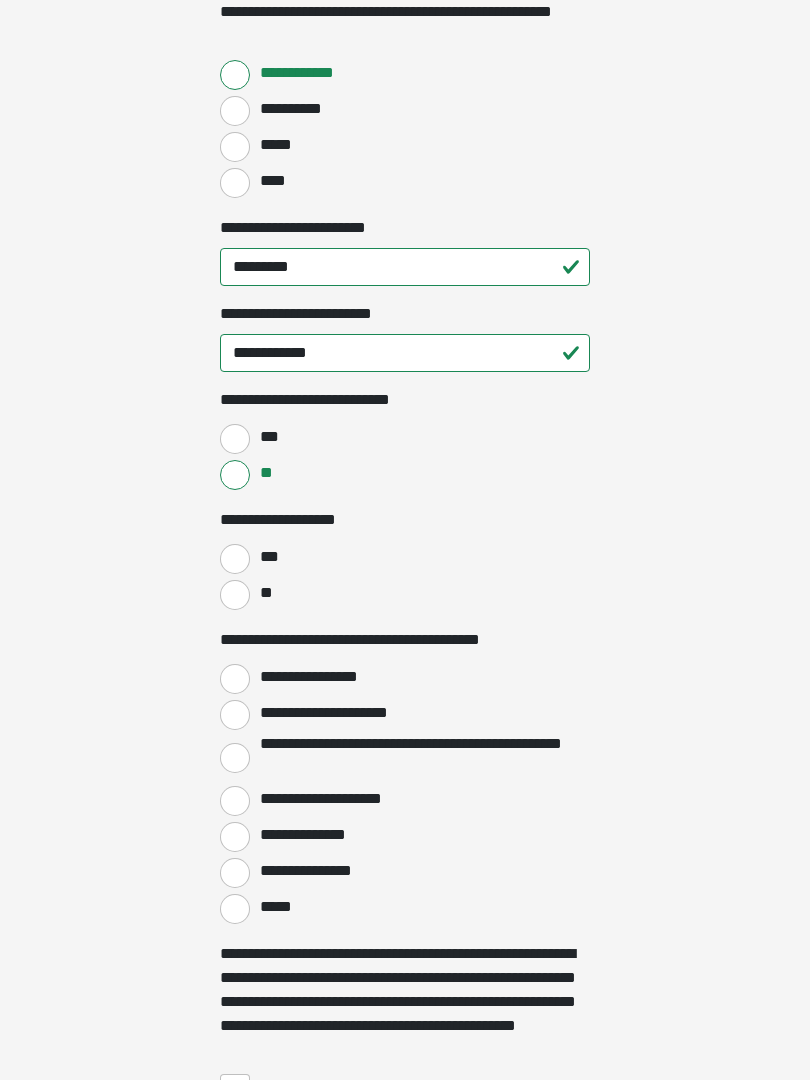 scroll, scrollTop: 2776, scrollLeft: 0, axis: vertical 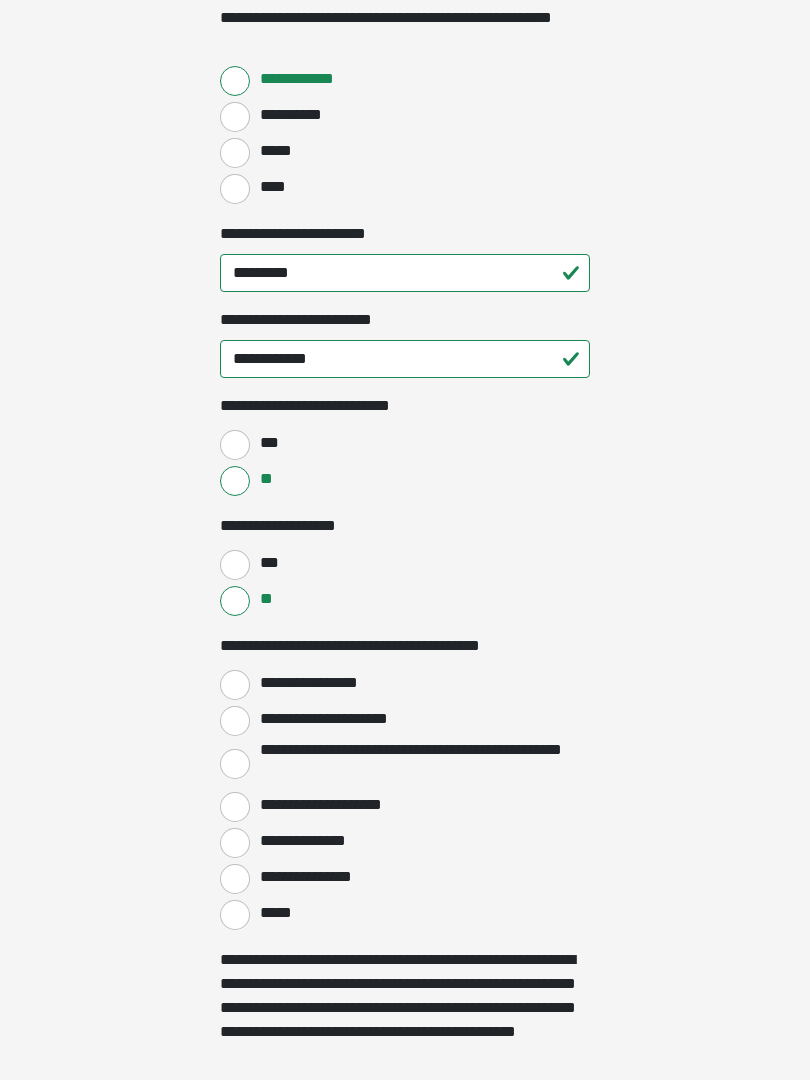 click on "**********" at bounding box center [235, 685] 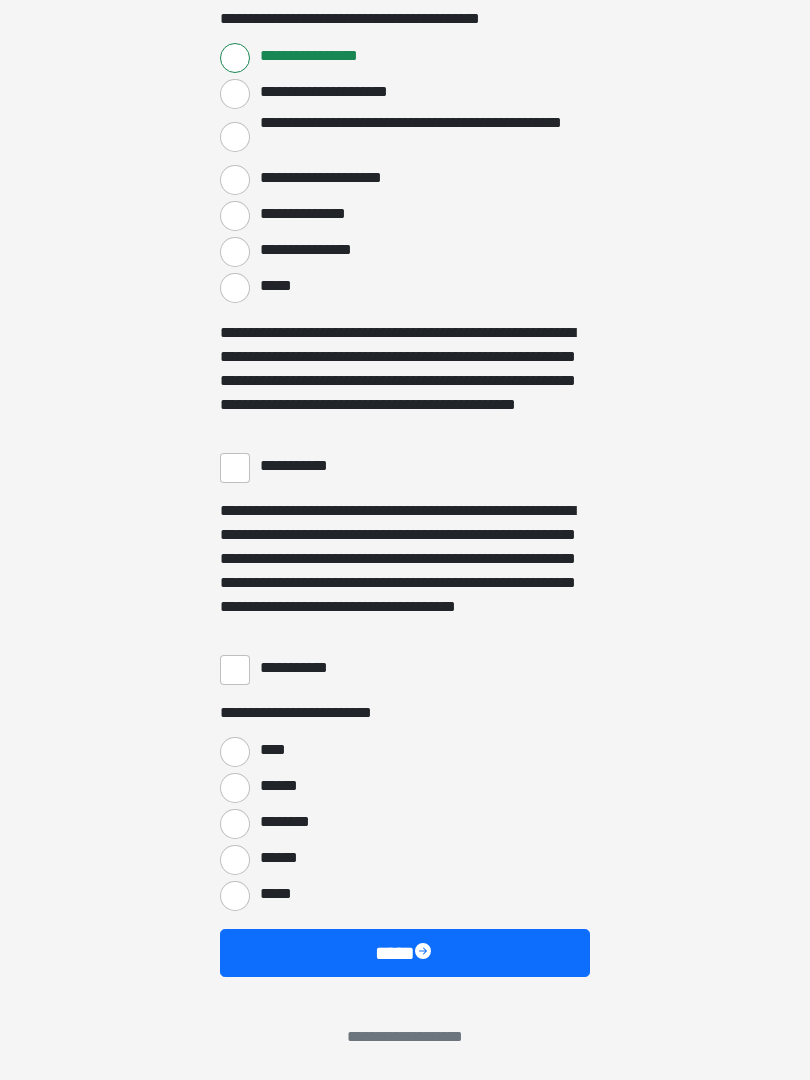 scroll, scrollTop: 3307, scrollLeft: 0, axis: vertical 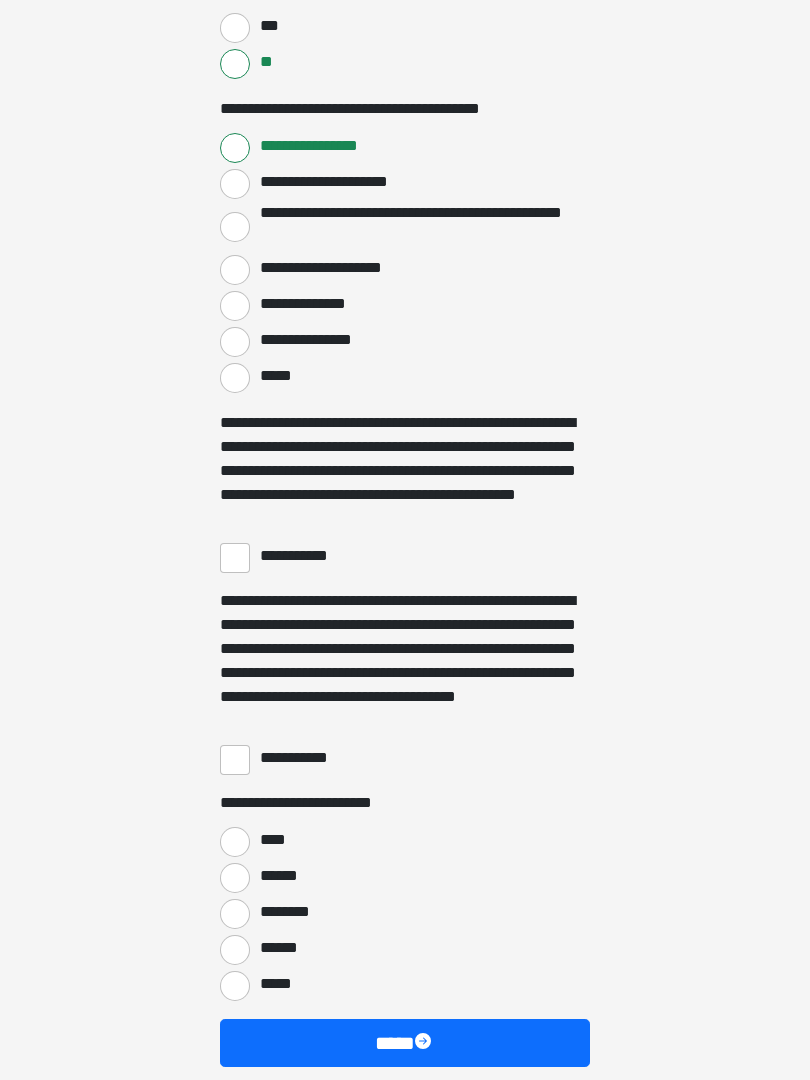 click on "**********" at bounding box center (405, 492) 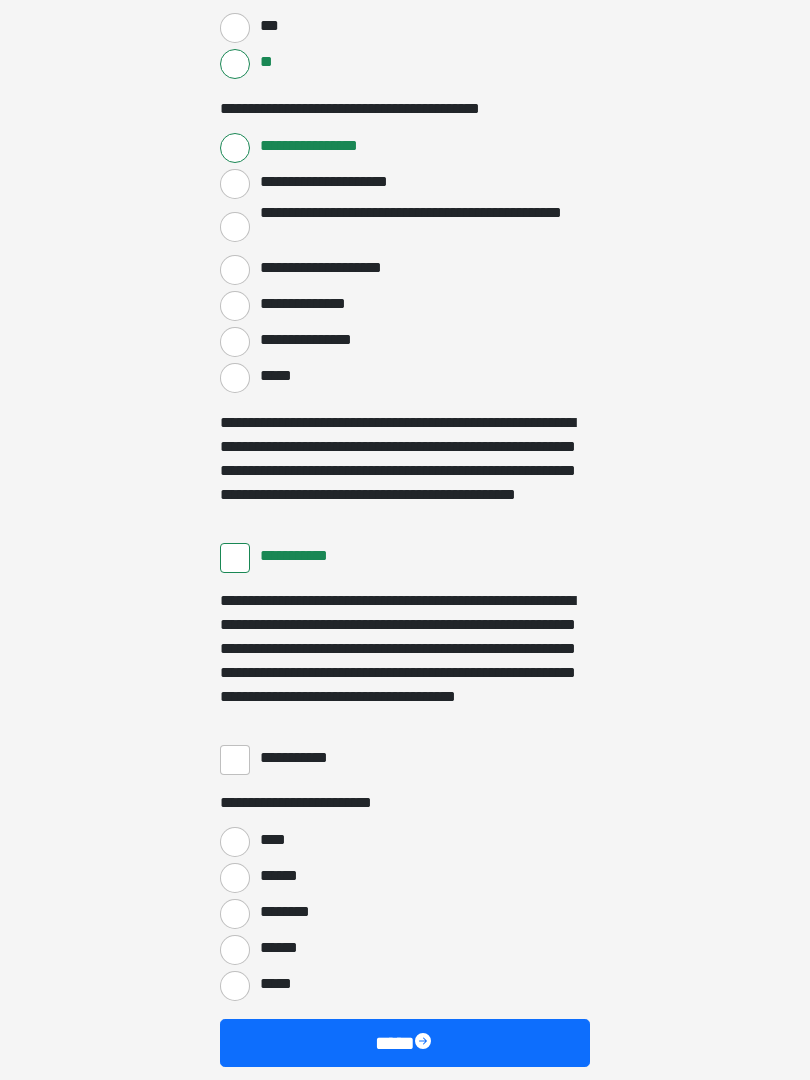 click on "**********" at bounding box center (235, 760) 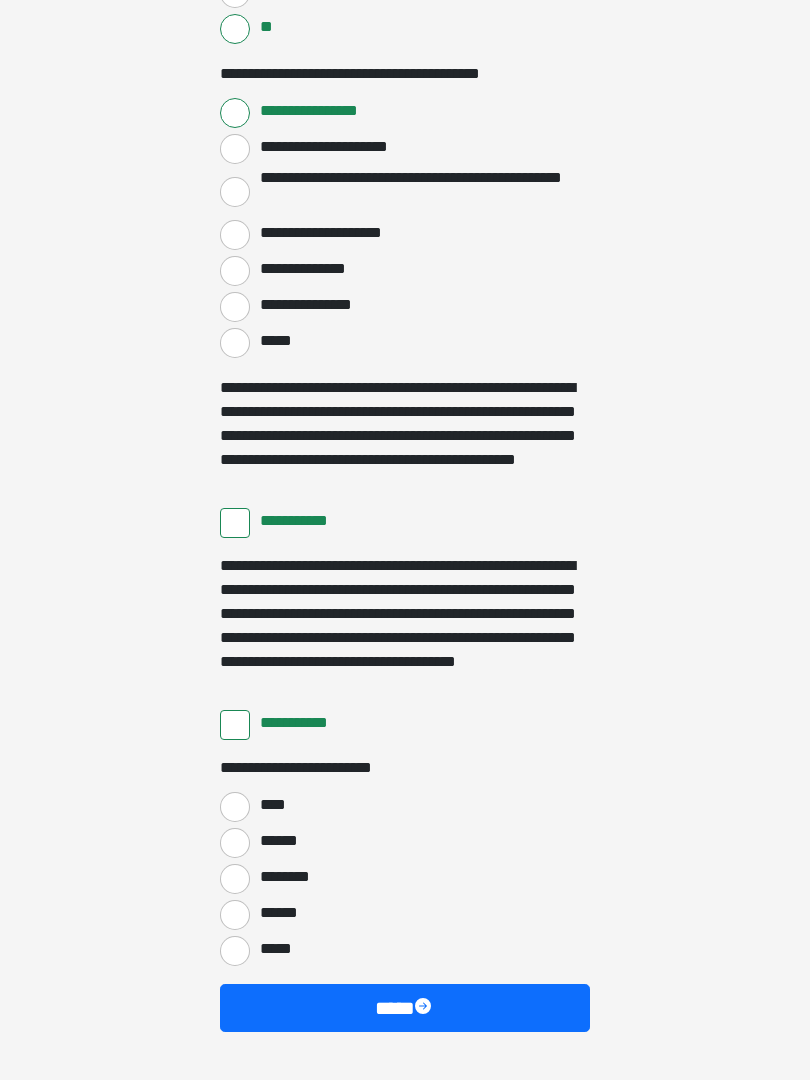 scroll, scrollTop: 3397, scrollLeft: 0, axis: vertical 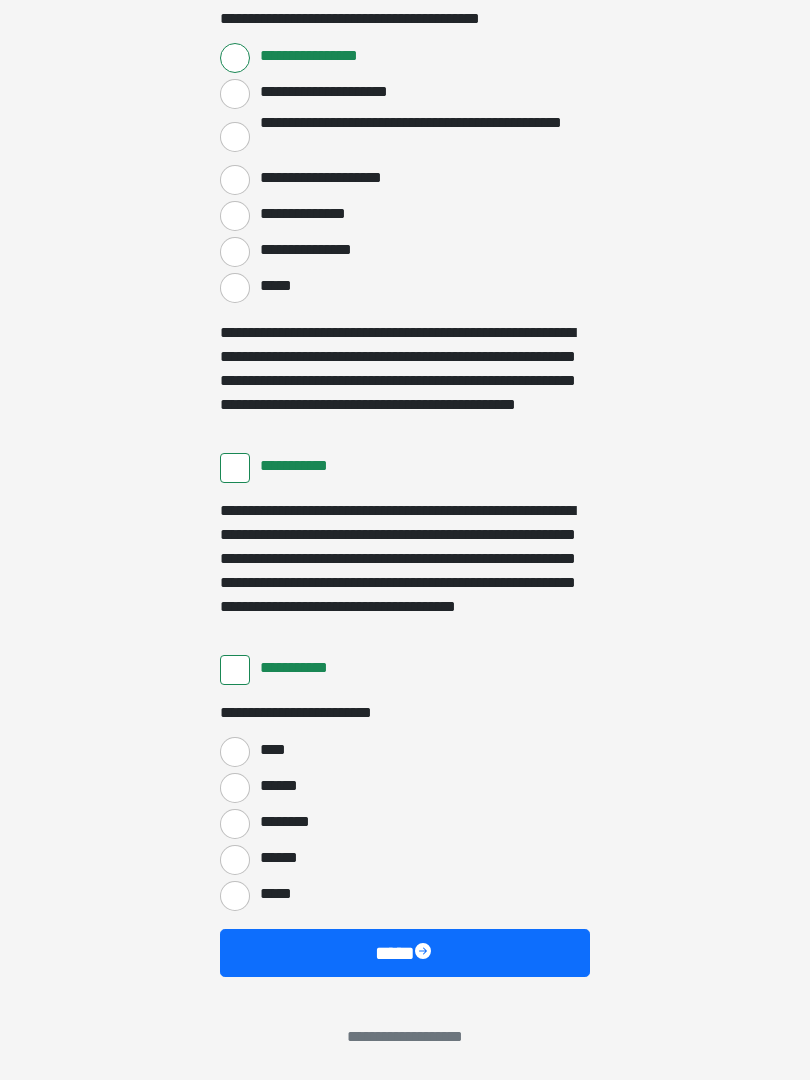 click on "****" at bounding box center (235, 752) 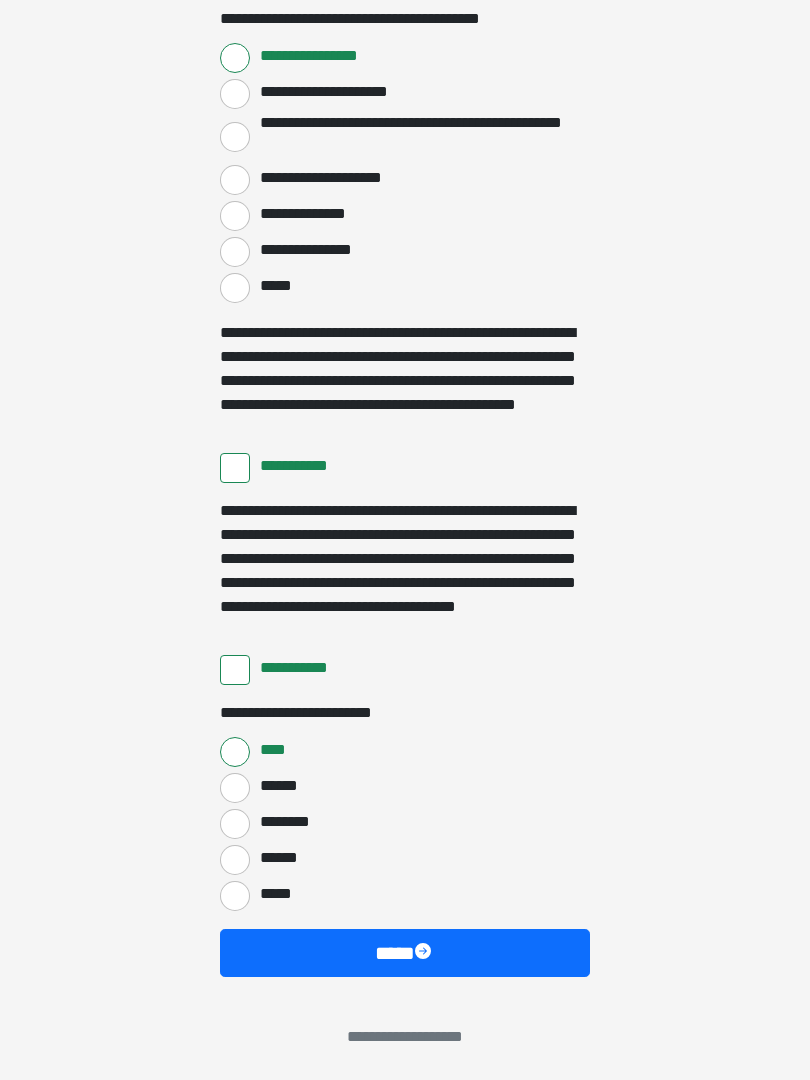 click on "****" at bounding box center [405, 953] 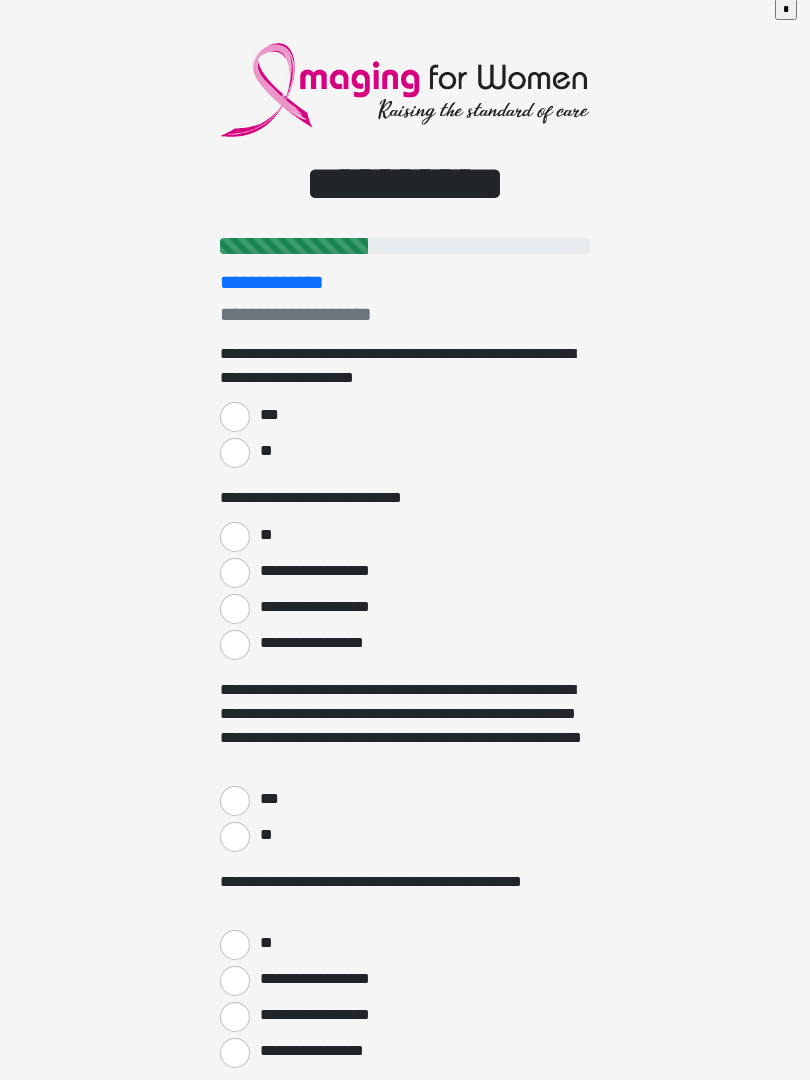 scroll, scrollTop: 0, scrollLeft: 0, axis: both 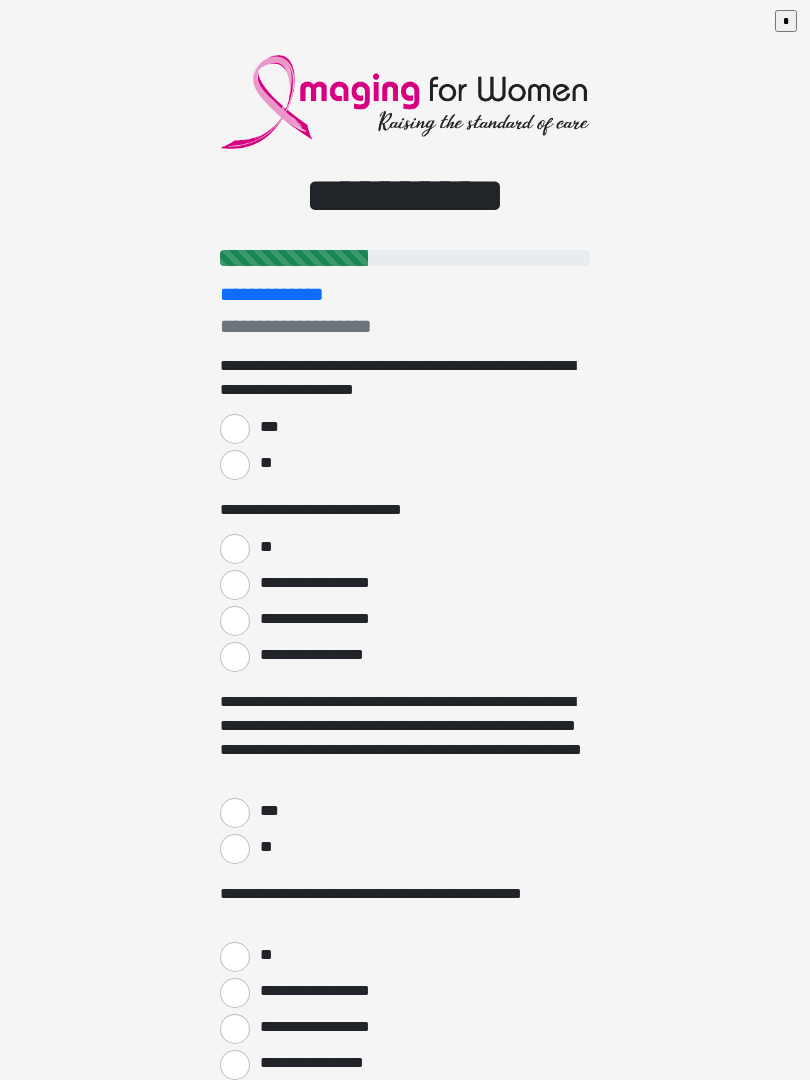click on "**********" at bounding box center [405, 418] 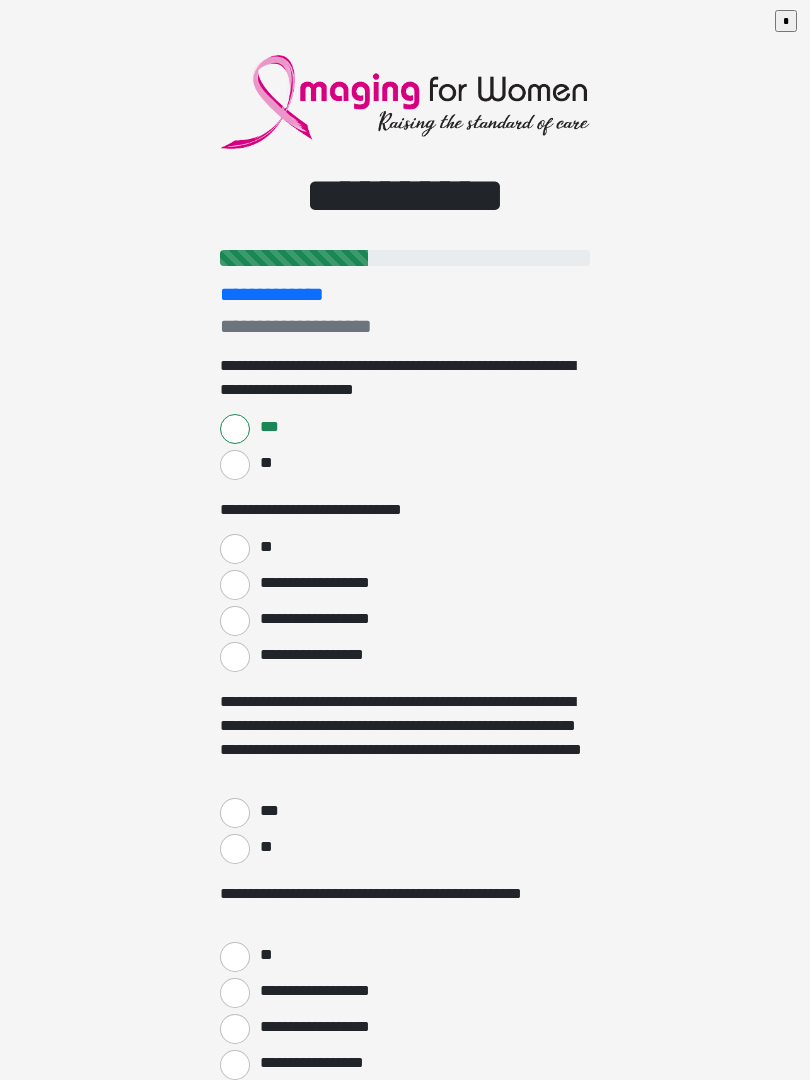 click on "**" at bounding box center [405, 547] 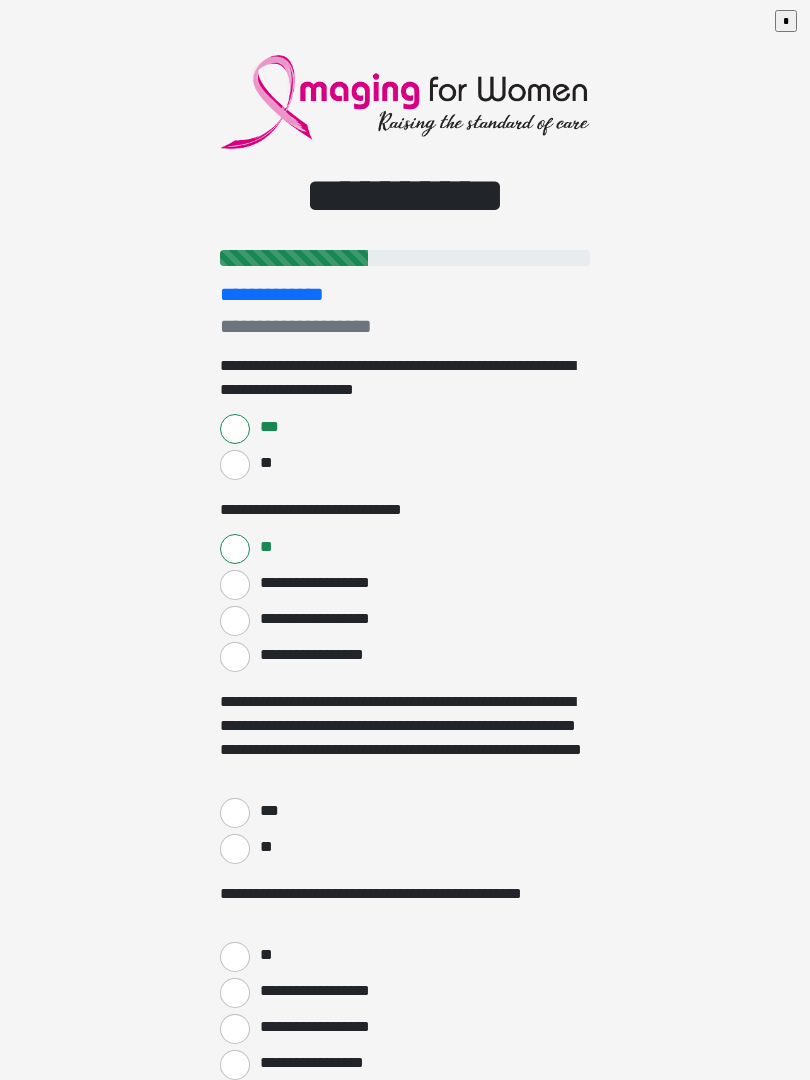 click on "***" at bounding box center (268, 811) 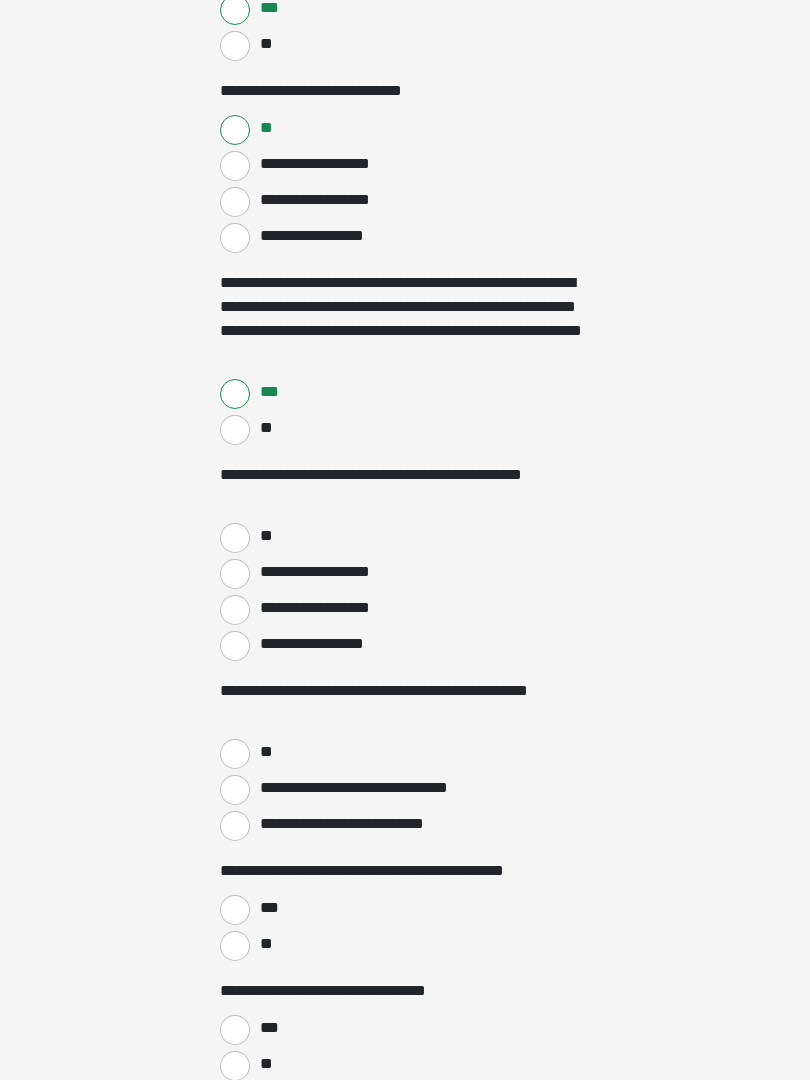 scroll, scrollTop: 427, scrollLeft: 0, axis: vertical 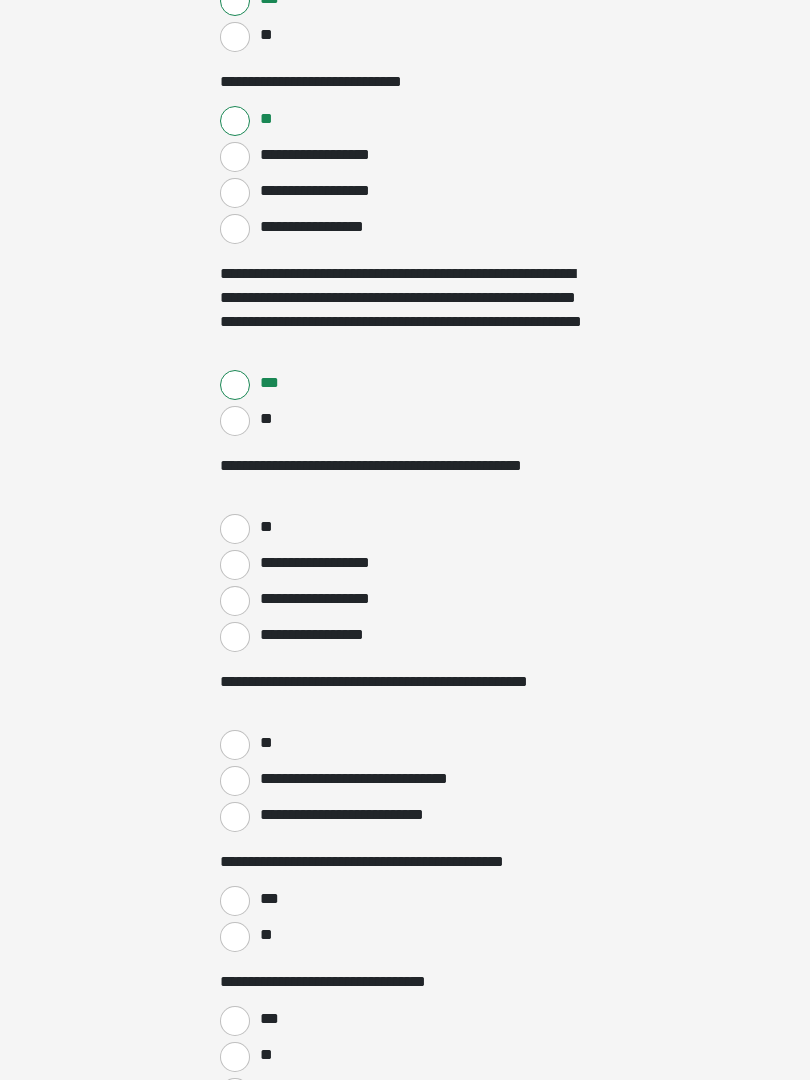 click on "**" at bounding box center [265, 528] 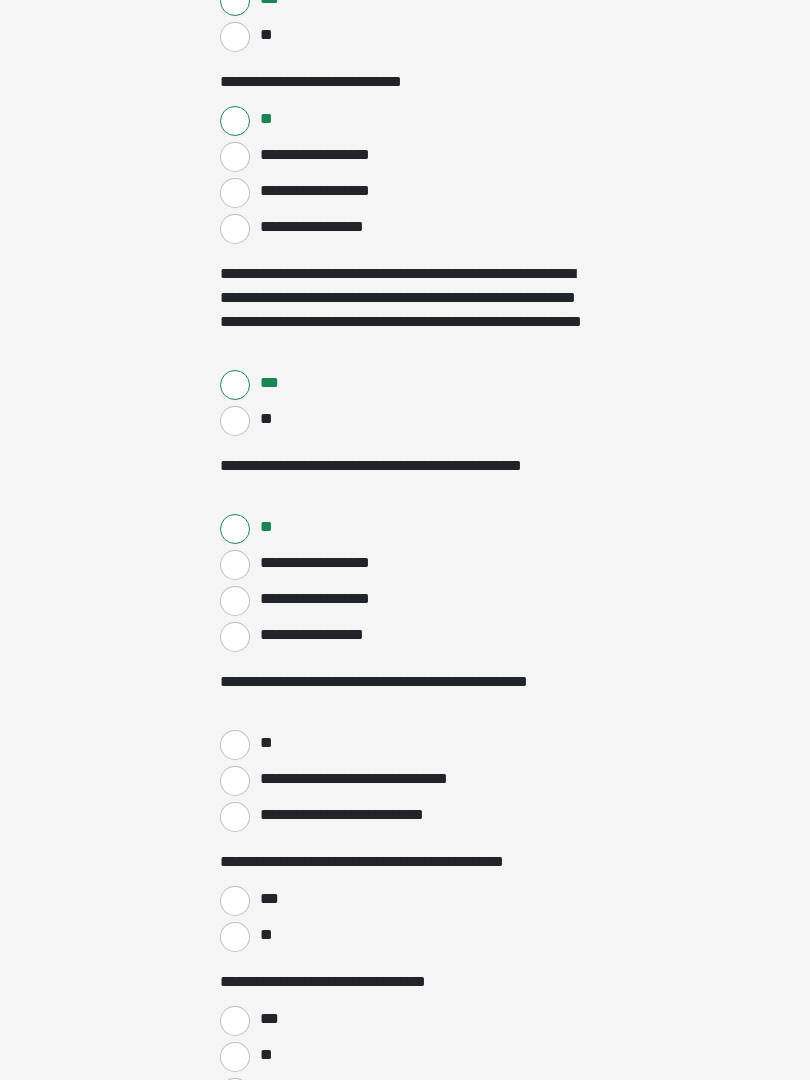 click on "**********" at bounding box center [405, 752] 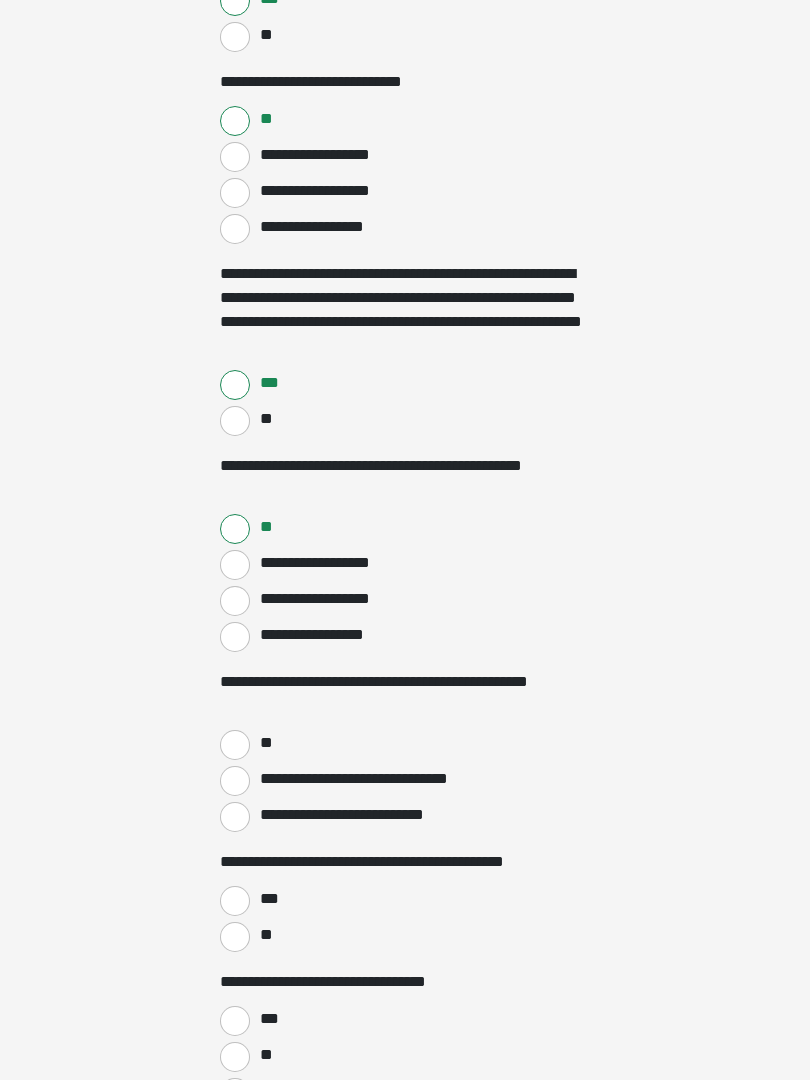 click on "**" at bounding box center [405, 743] 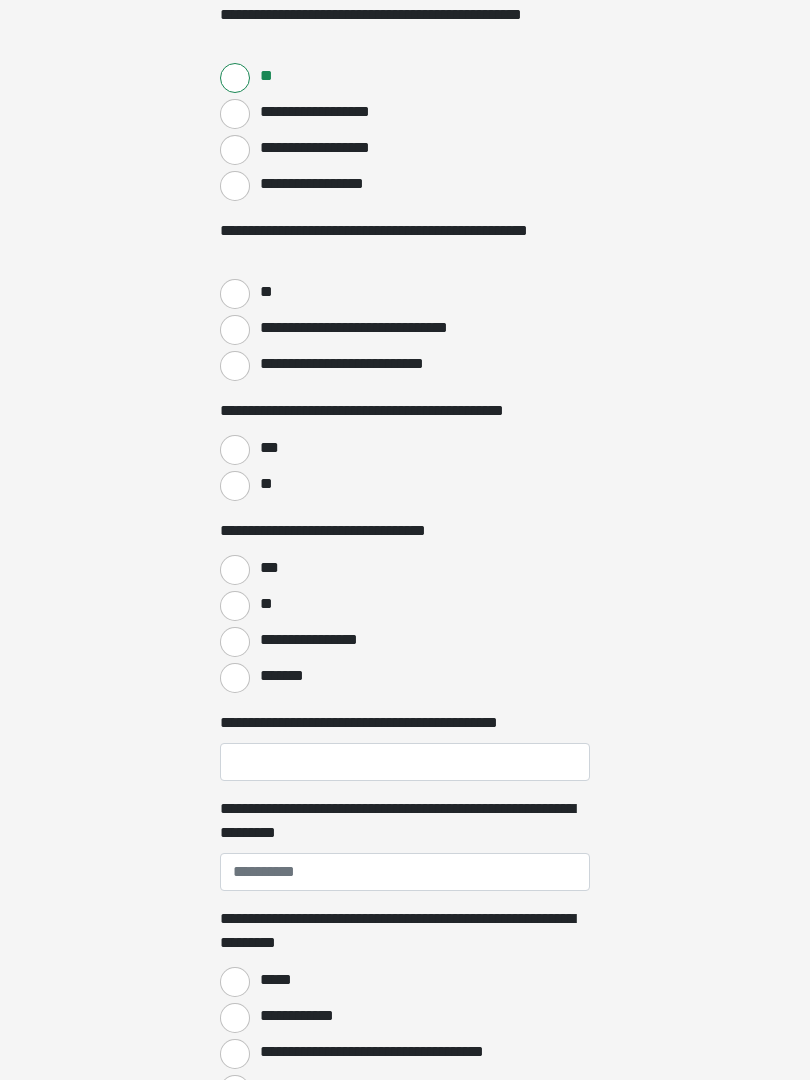 scroll, scrollTop: 884, scrollLeft: 0, axis: vertical 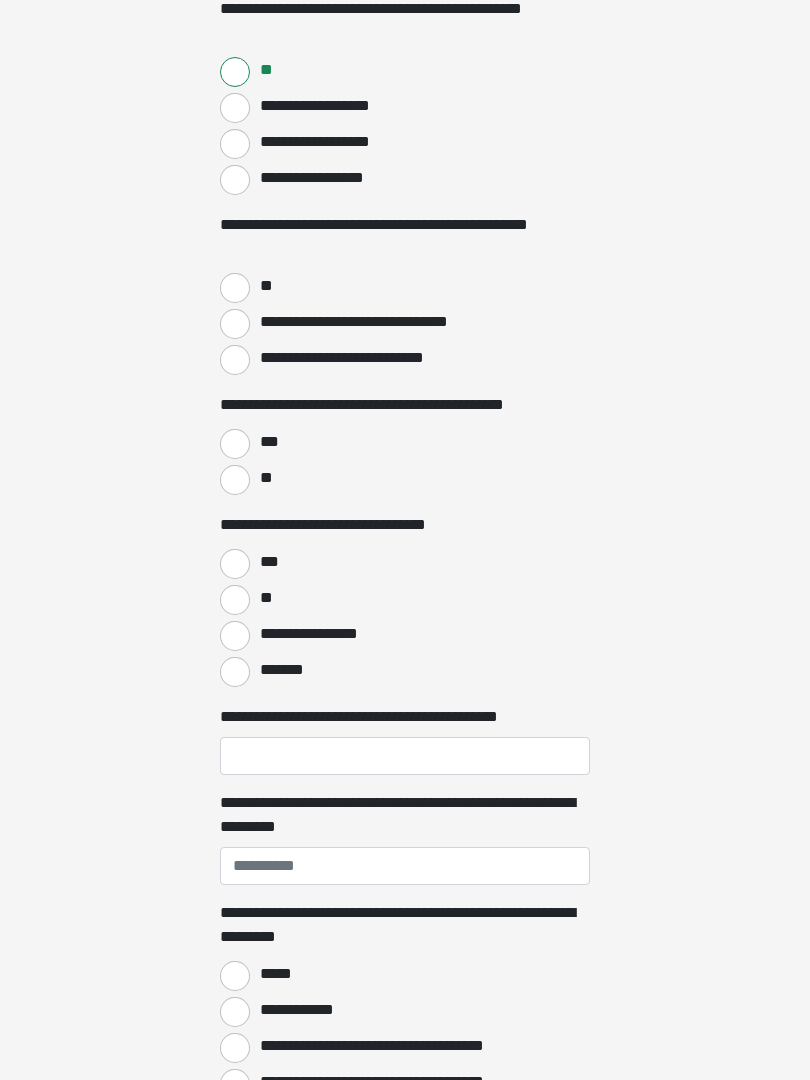 click on "**" at bounding box center [405, 287] 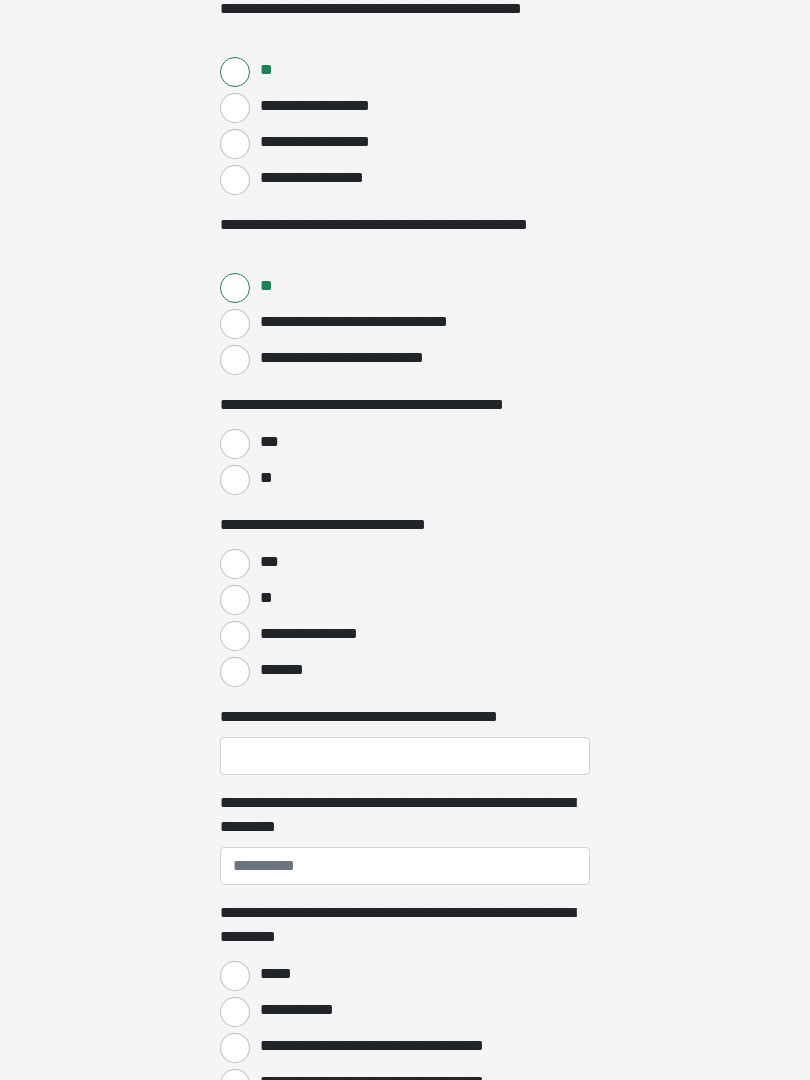 click on "***" at bounding box center [235, 444] 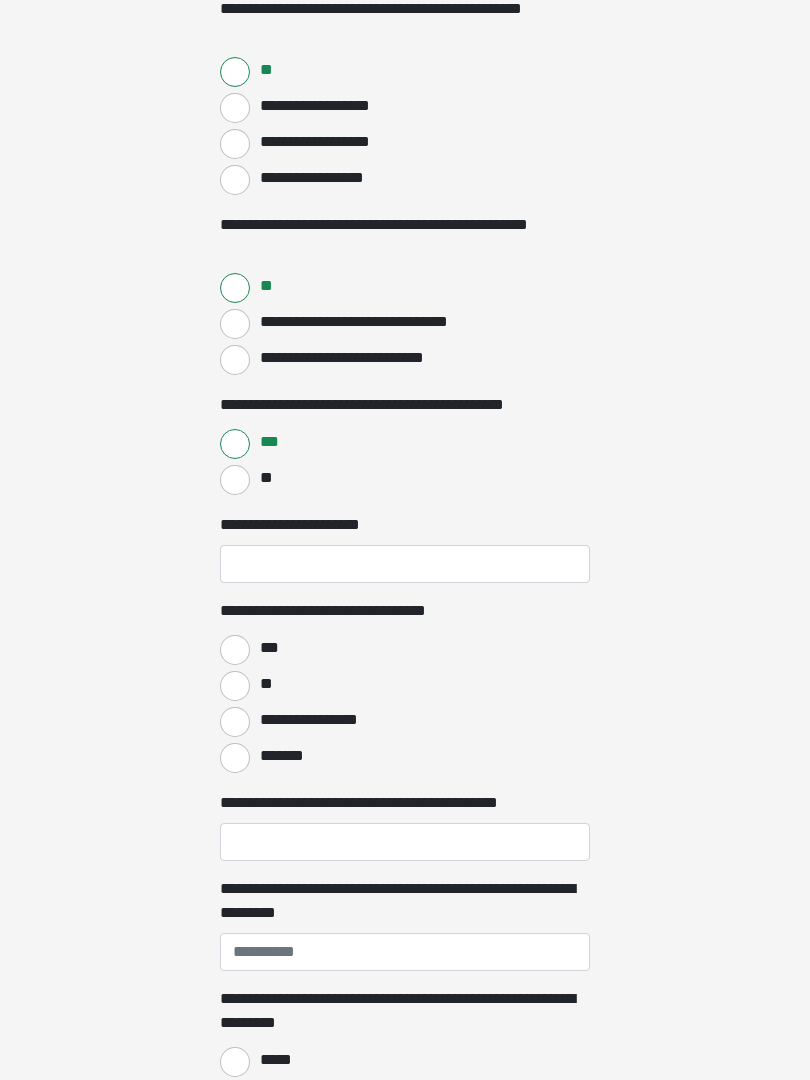 click on "**********" at bounding box center [292, 525] 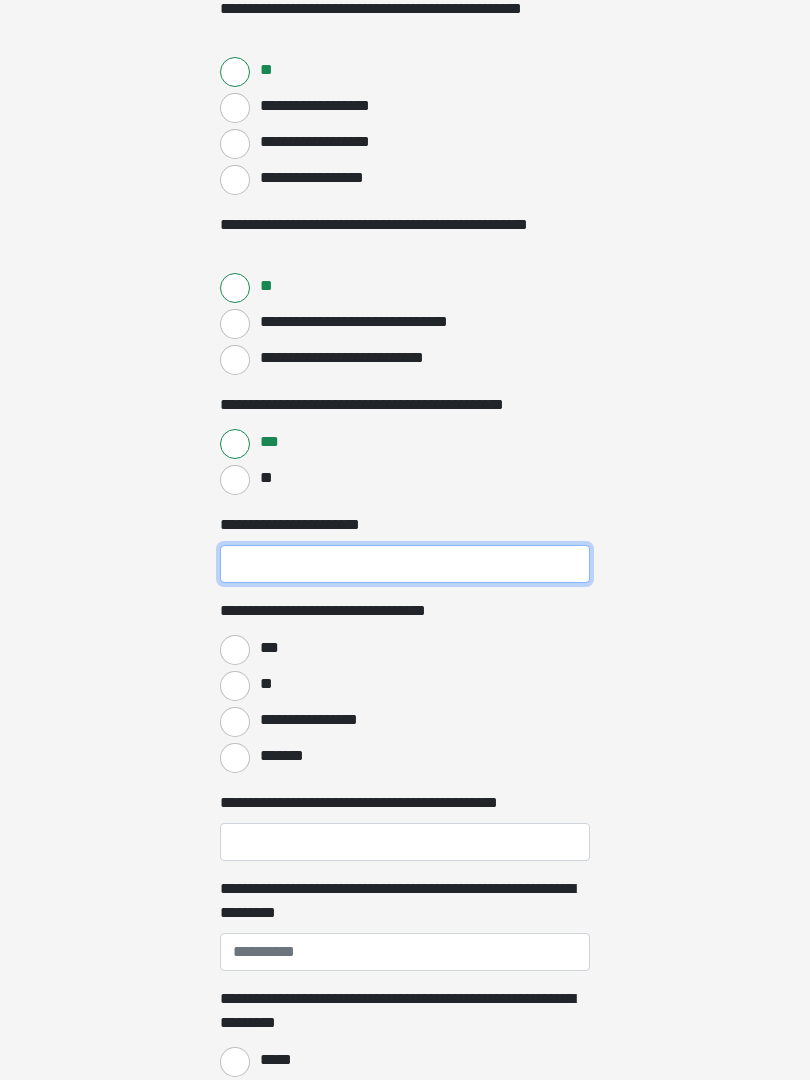 scroll, scrollTop: 884, scrollLeft: 0, axis: vertical 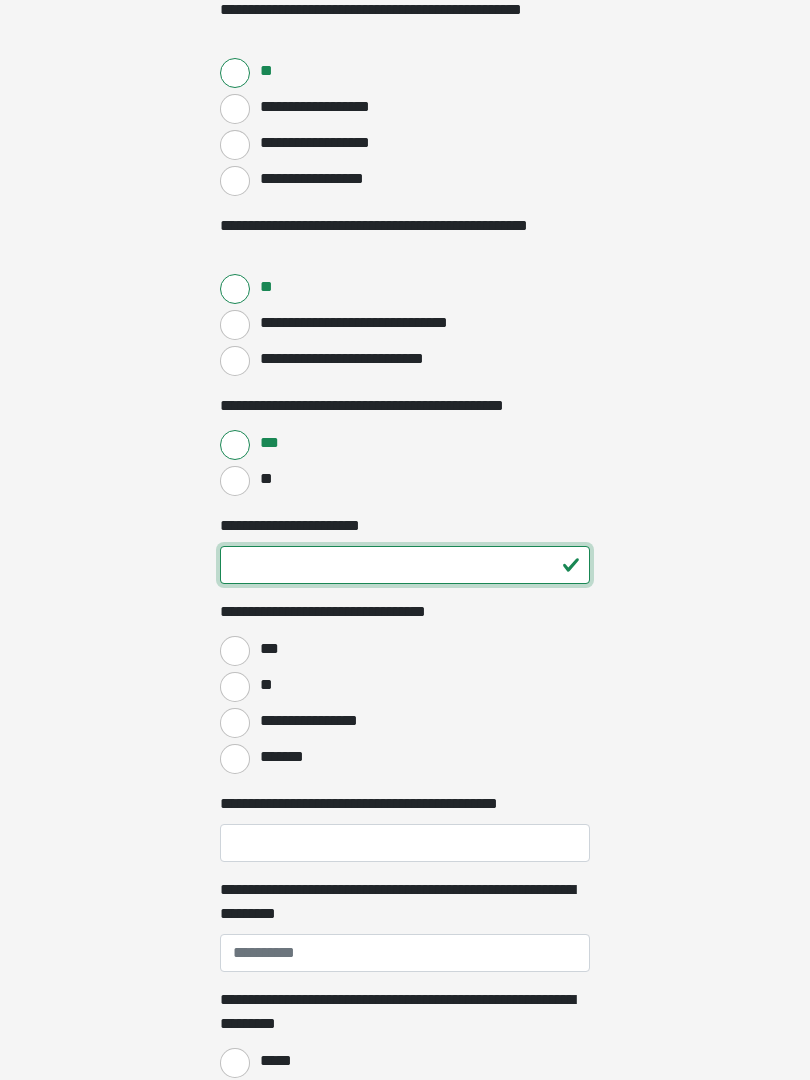 type on "**" 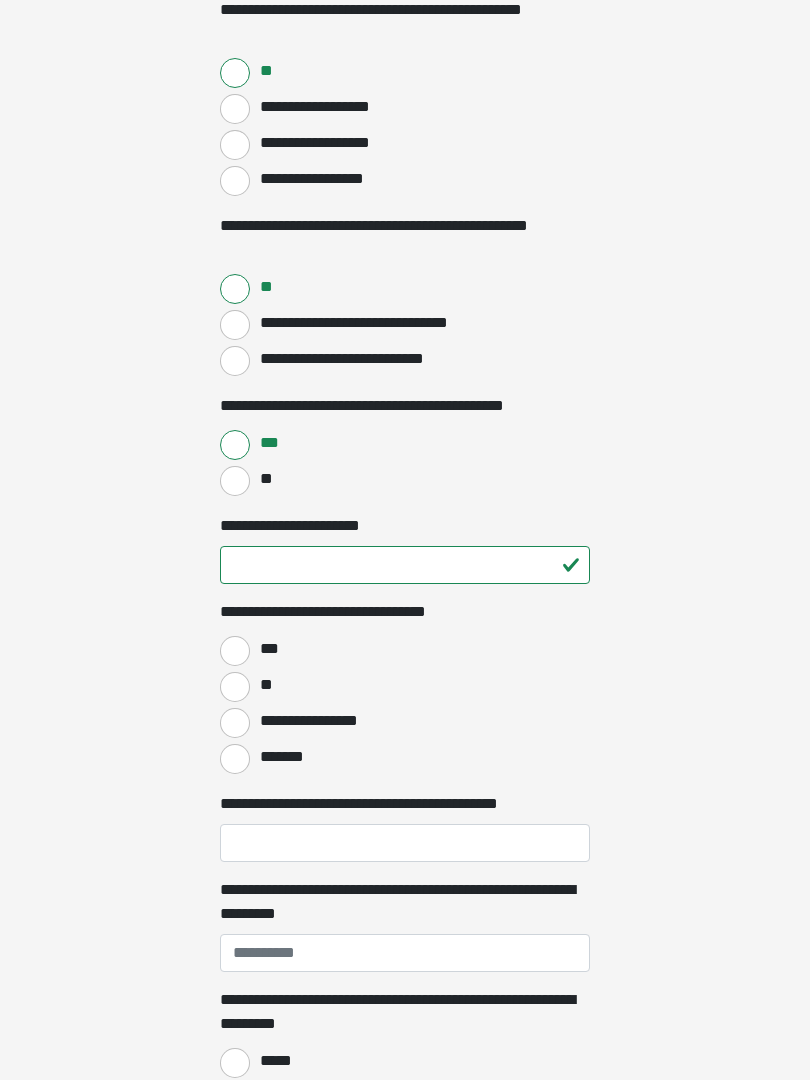 click on "***" at bounding box center [405, 649] 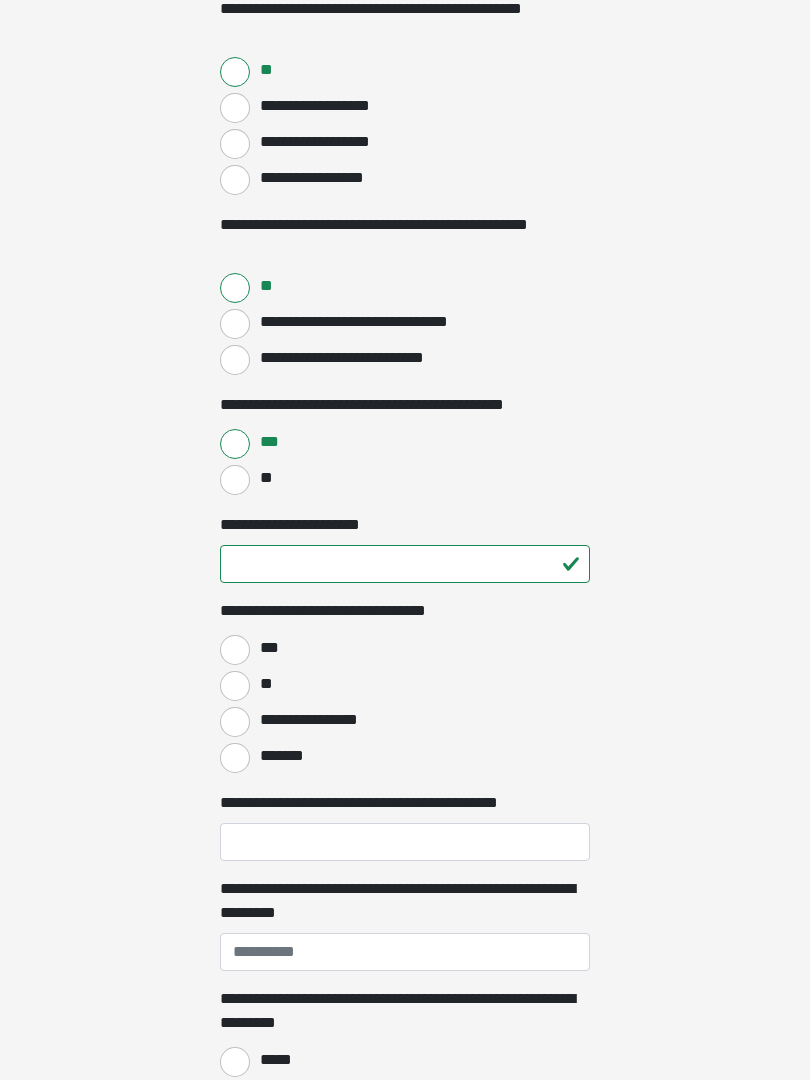 click on "***" at bounding box center [405, 648] 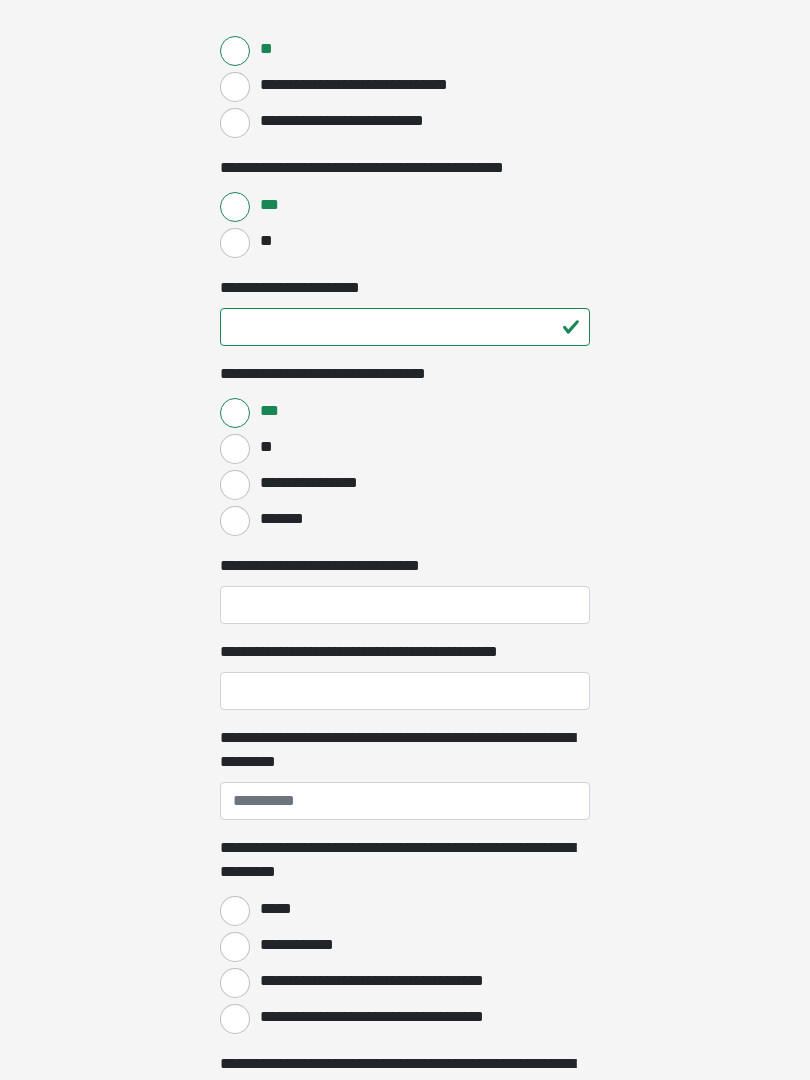 scroll, scrollTop: 1124, scrollLeft: 0, axis: vertical 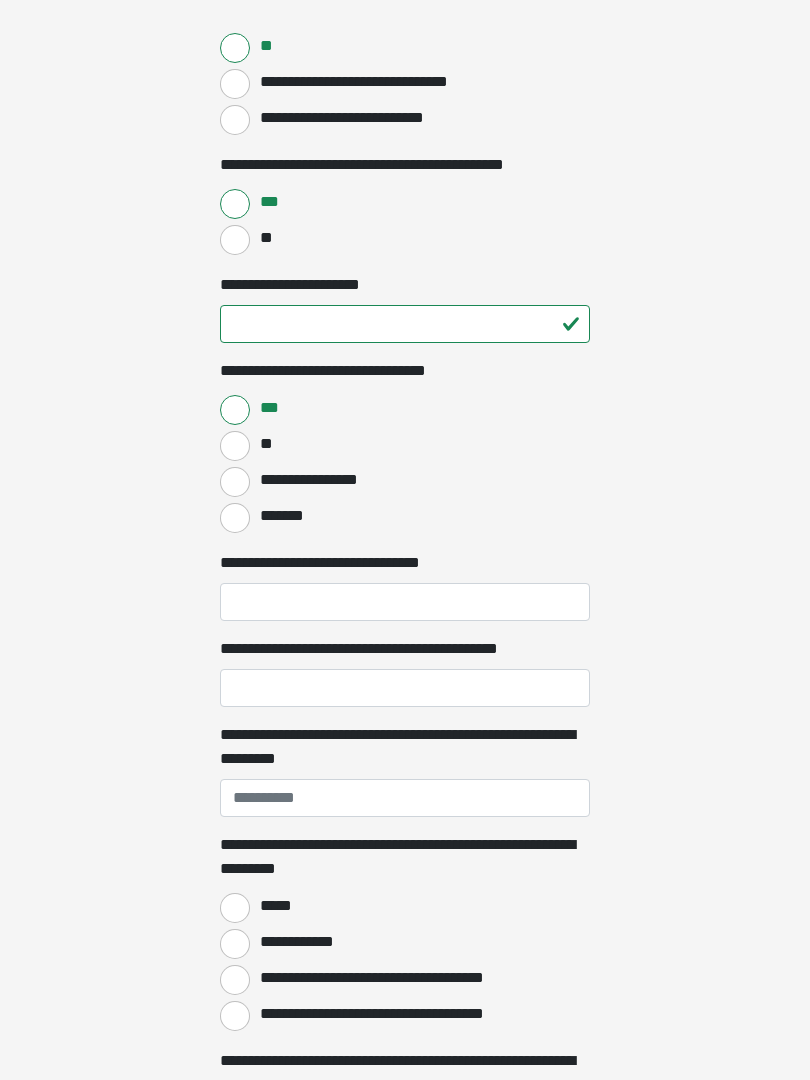 click on "**********" at bounding box center [405, -584] 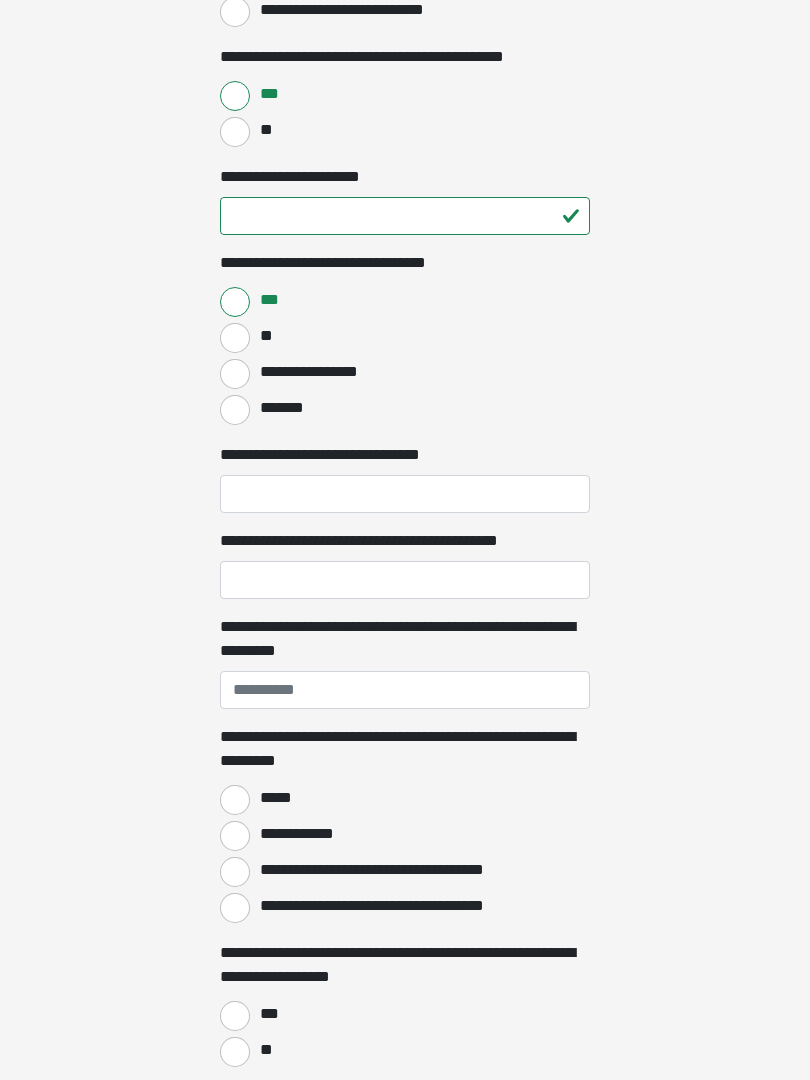 scroll, scrollTop: 1230, scrollLeft: 0, axis: vertical 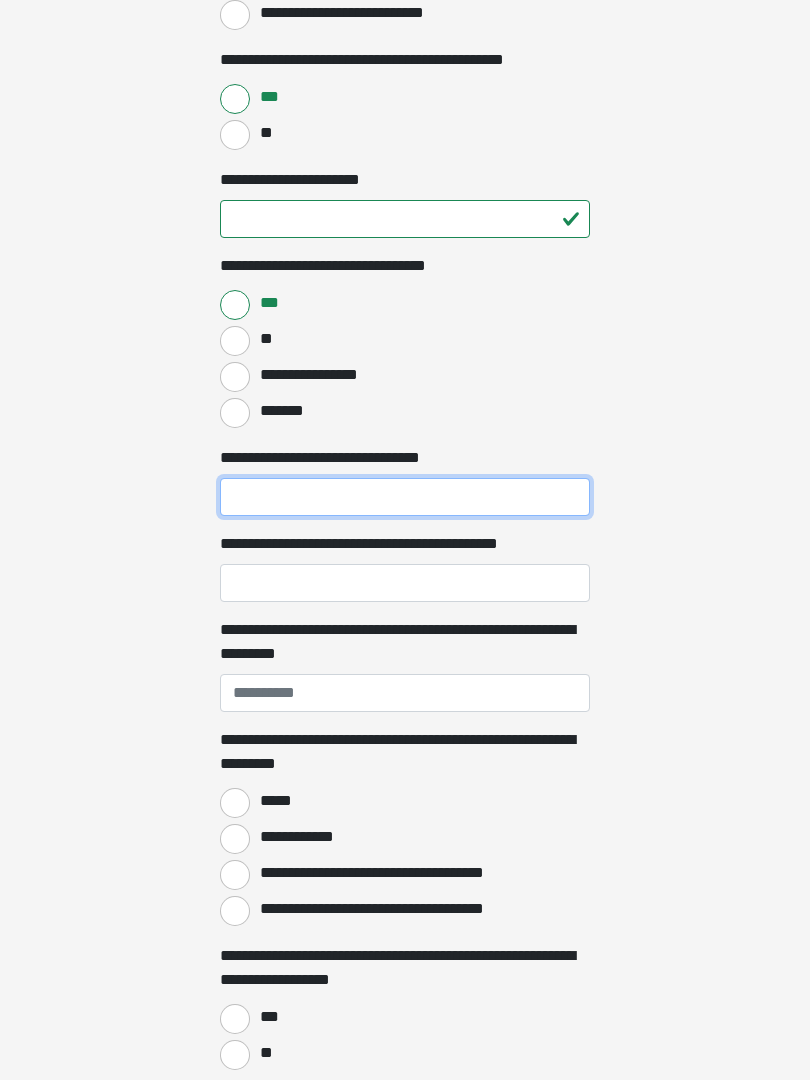 click on "**********" at bounding box center (405, 497) 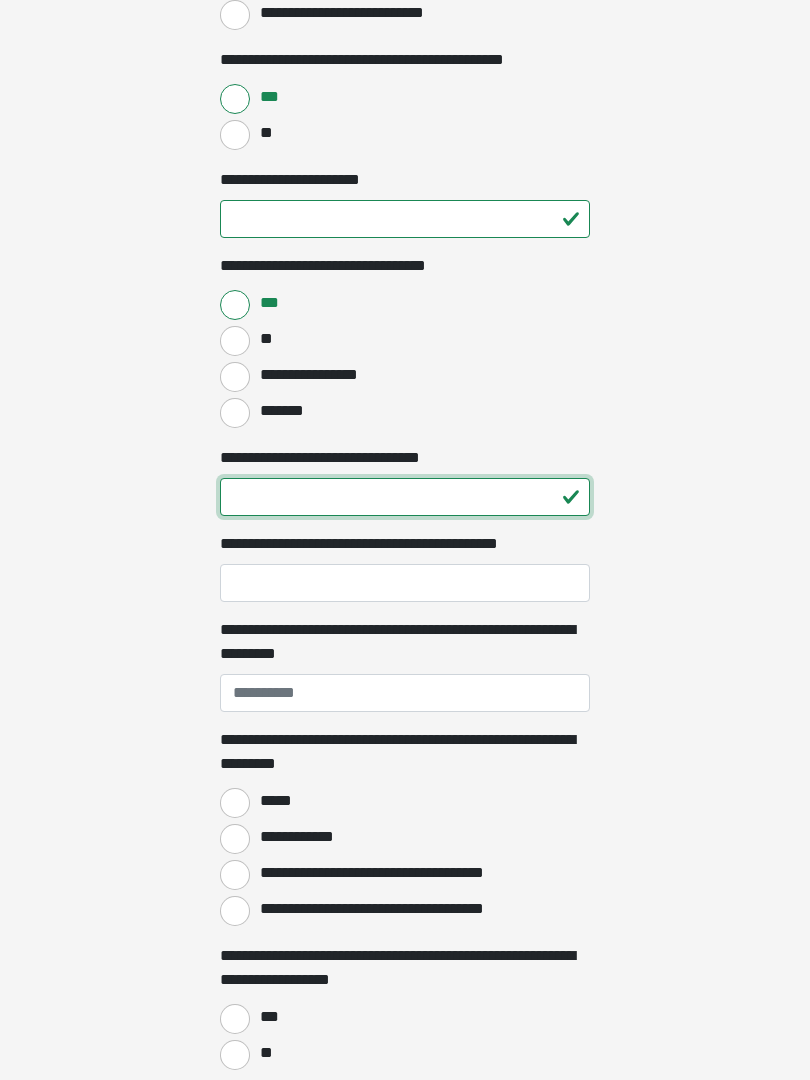 type on "**" 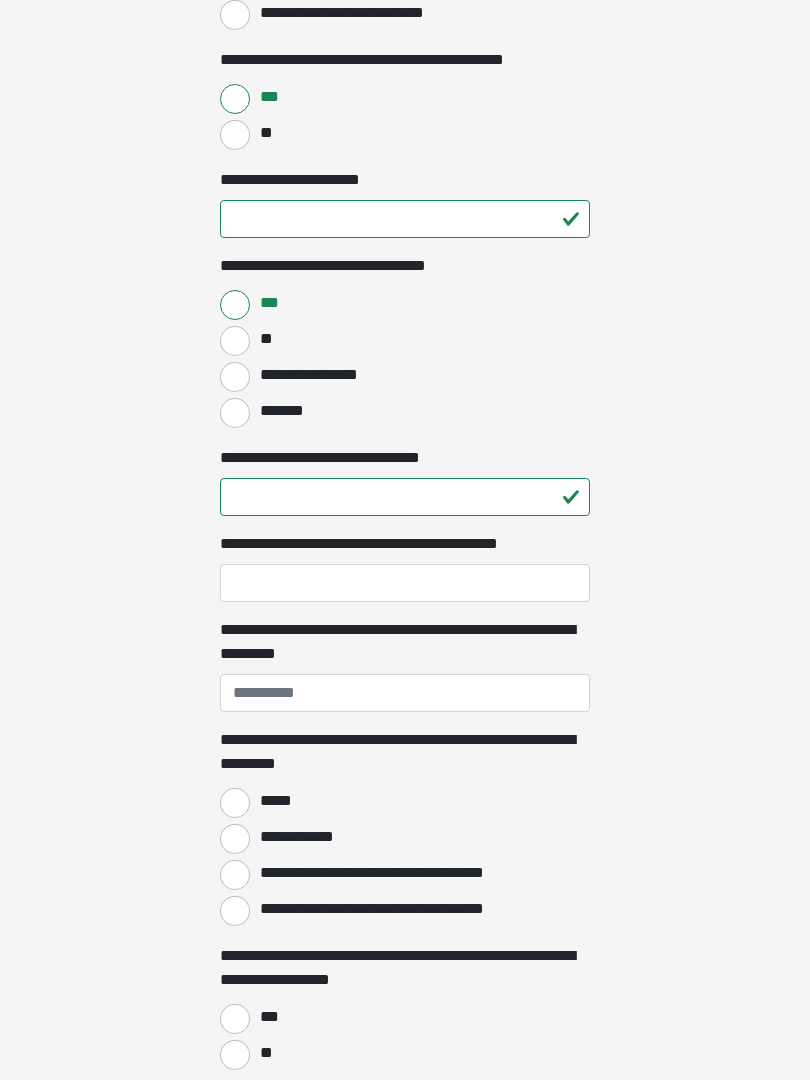 click on "**********" at bounding box center (387, 544) 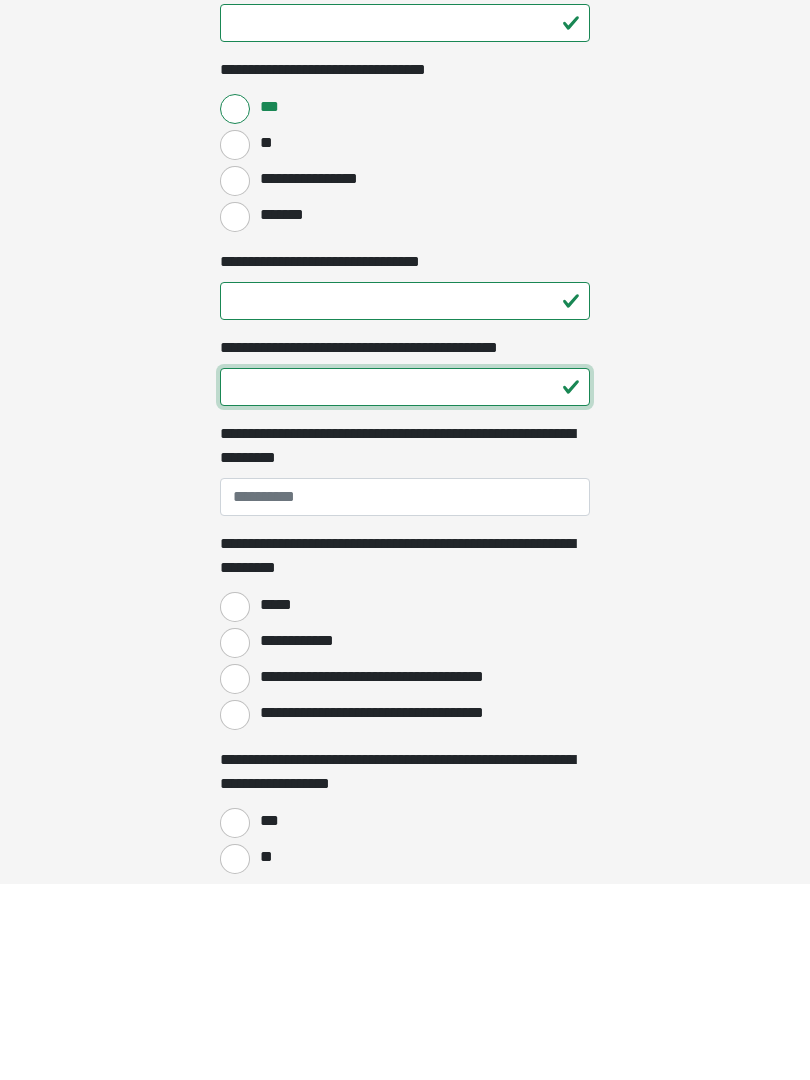 type on "**" 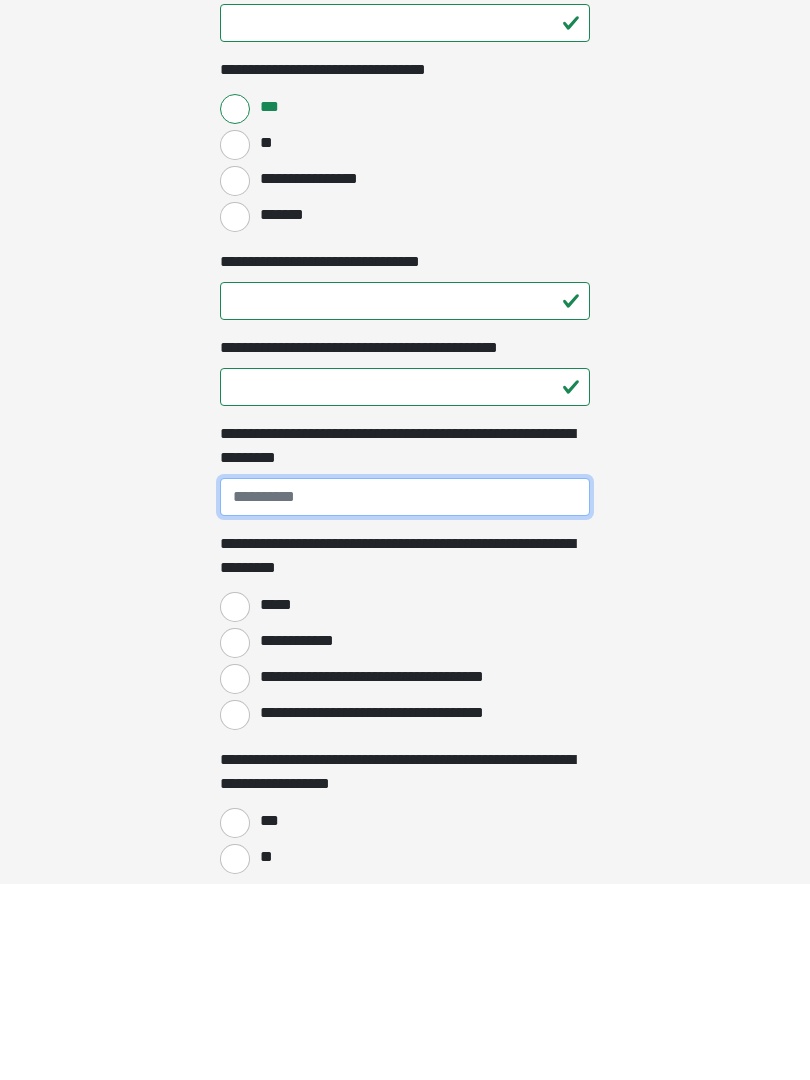 click on "**********" at bounding box center [405, 693] 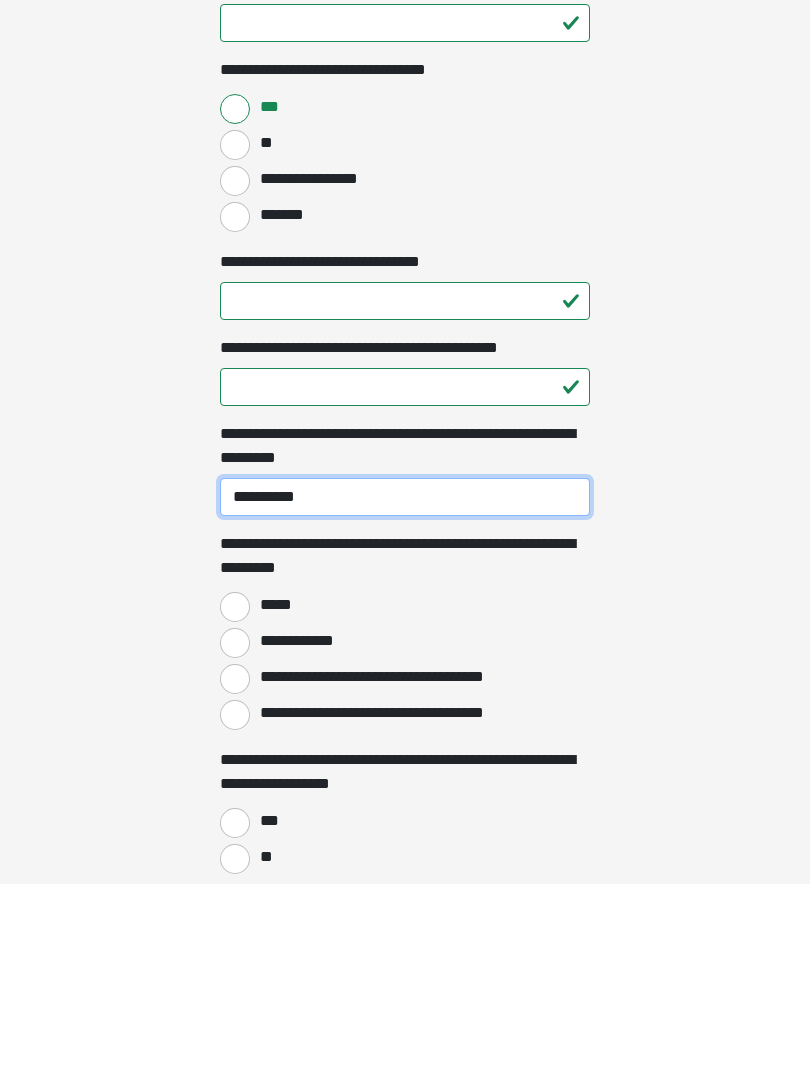 type on "**********" 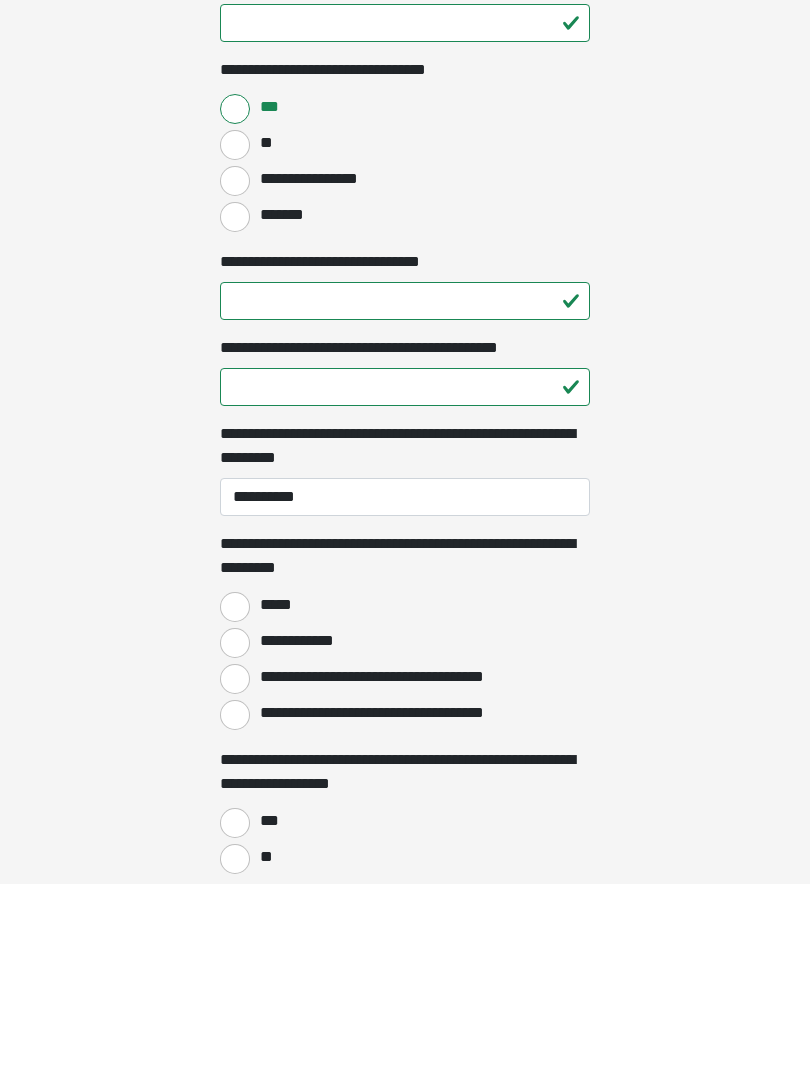 click on "*****" at bounding box center (276, 801) 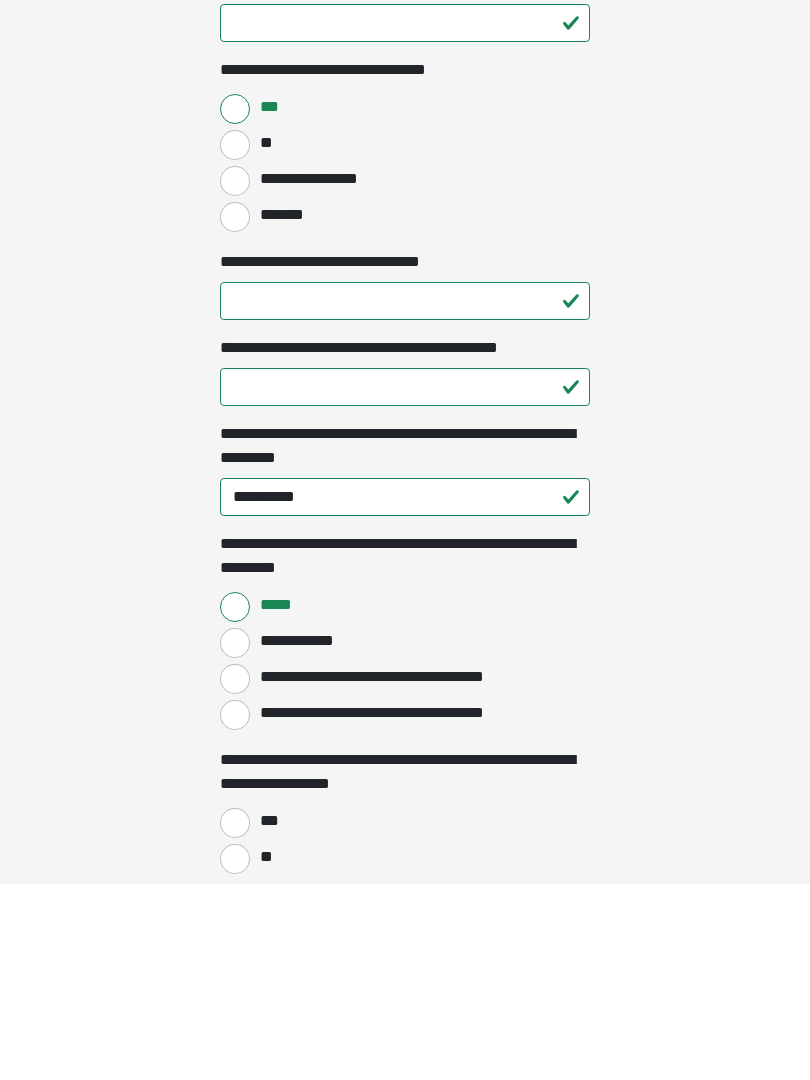 scroll, scrollTop: 1426, scrollLeft: 0, axis: vertical 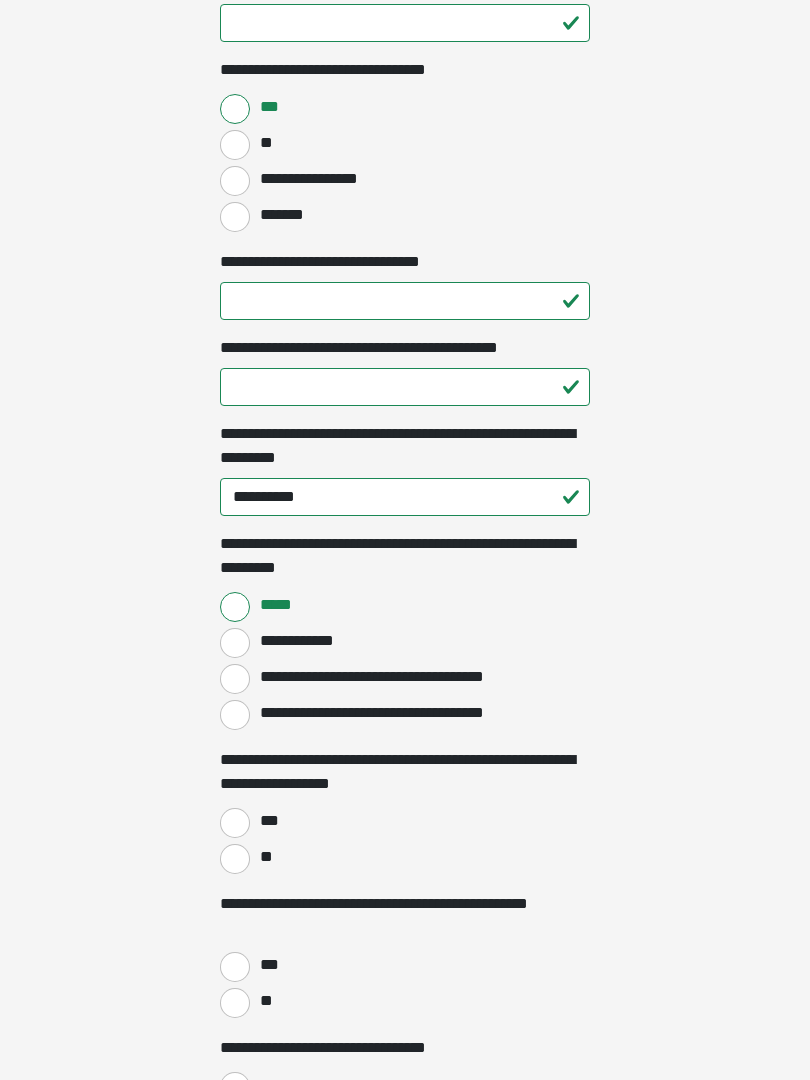 click on "***" at bounding box center (235, 823) 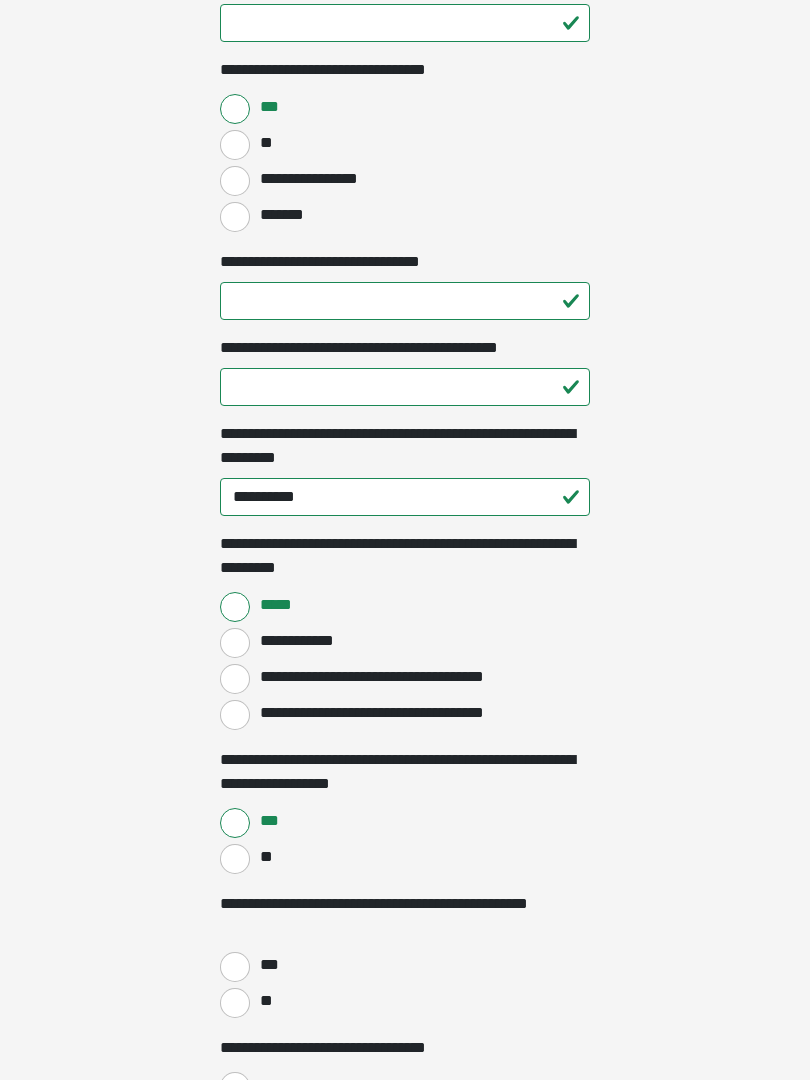 click on "**" at bounding box center (235, 859) 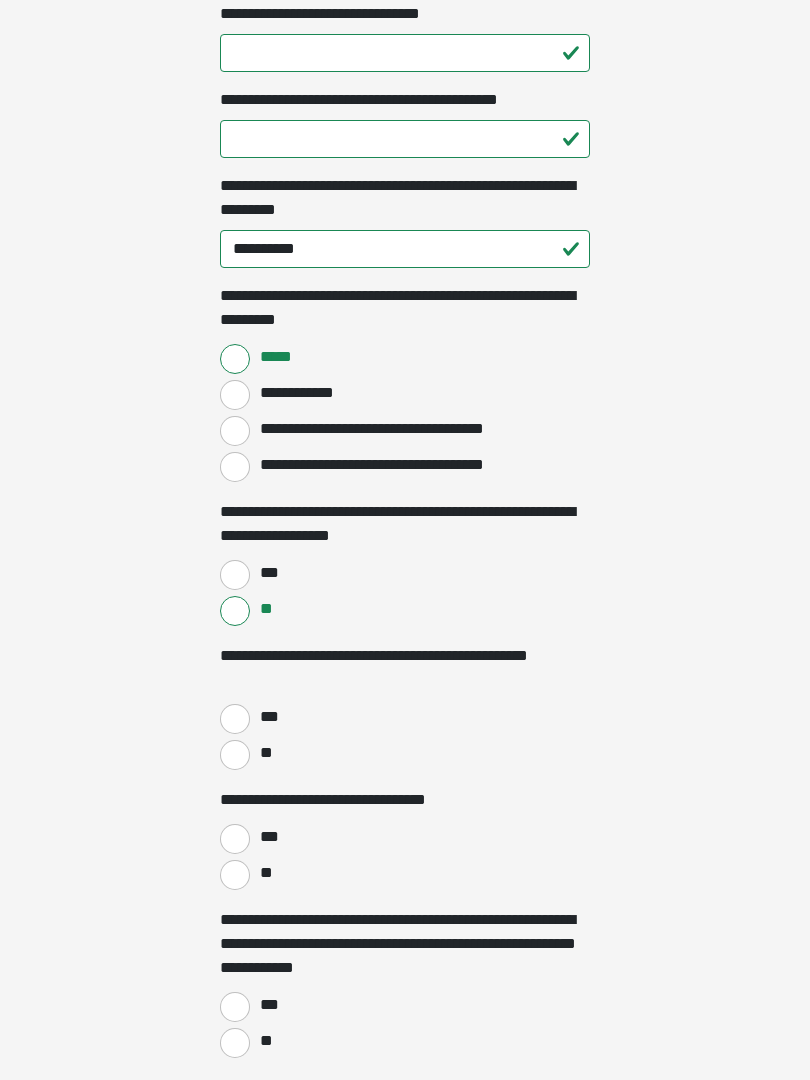 scroll, scrollTop: 1686, scrollLeft: 0, axis: vertical 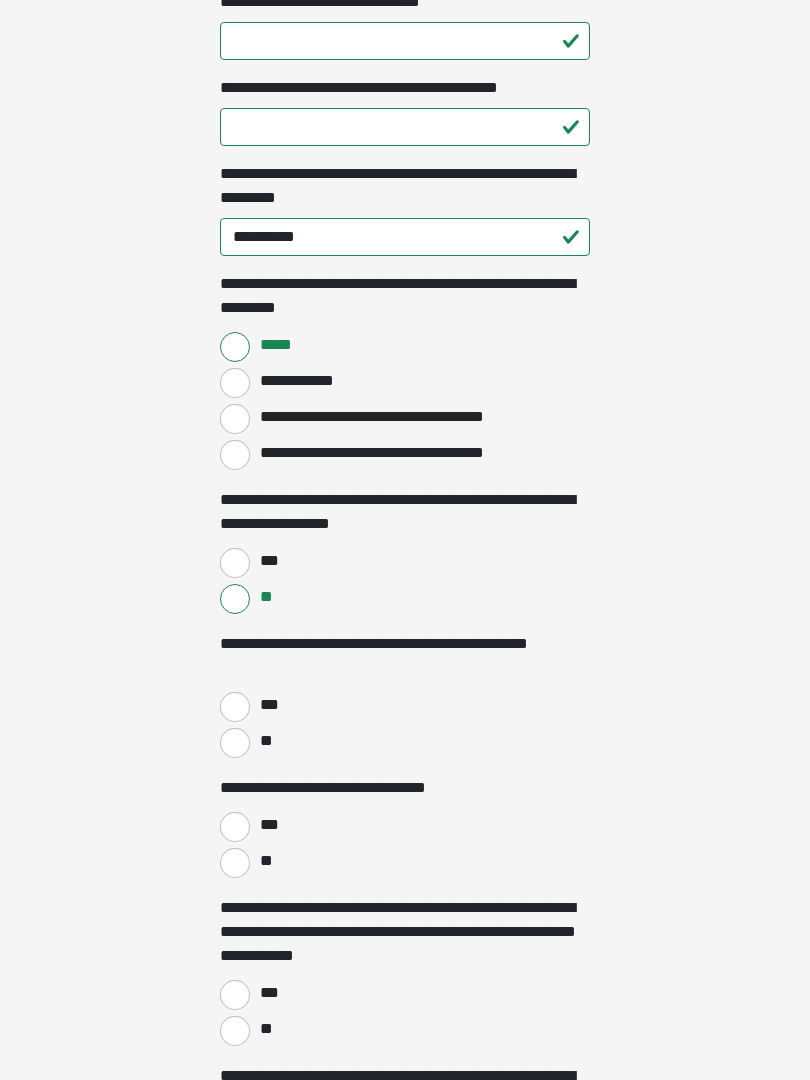 click on "**" at bounding box center [235, 743] 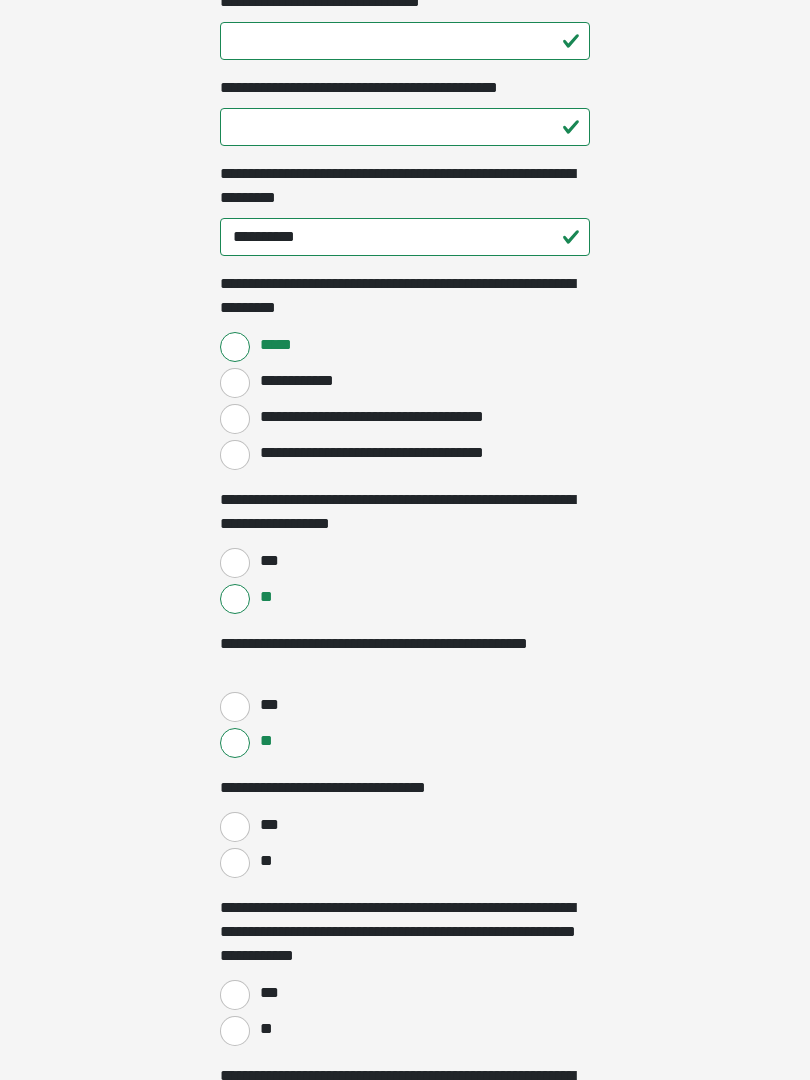click on "***" at bounding box center (235, 827) 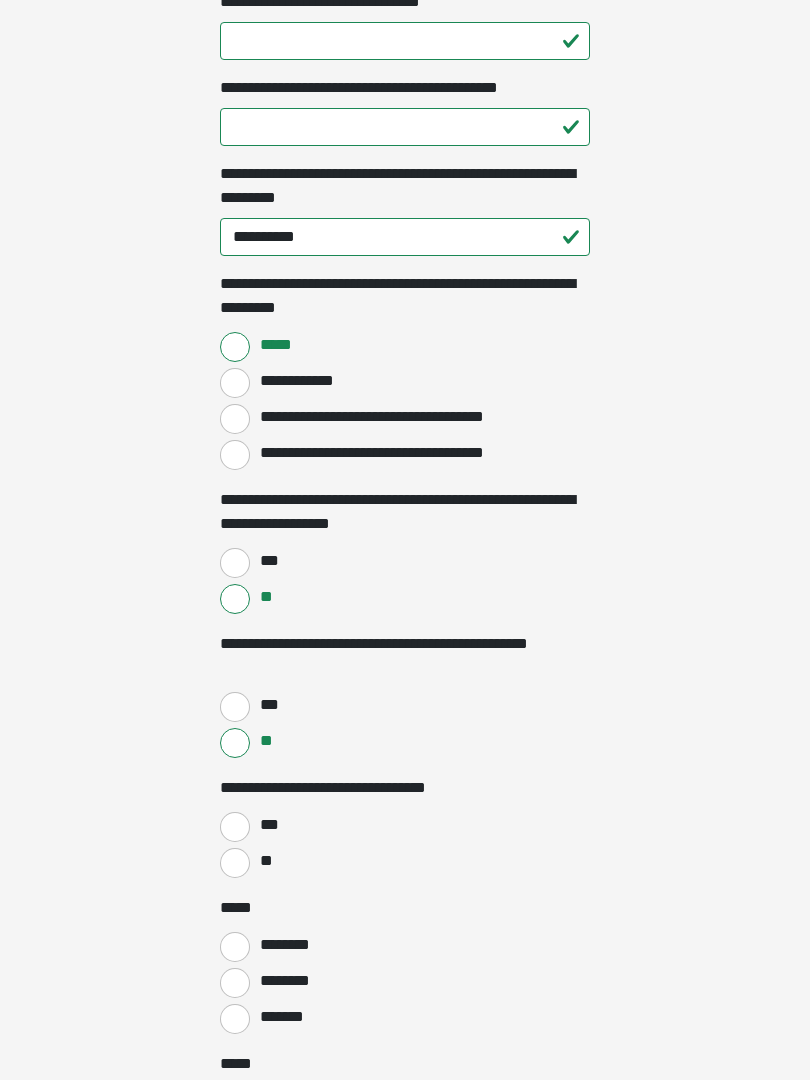 click on "**" at bounding box center (235, 863) 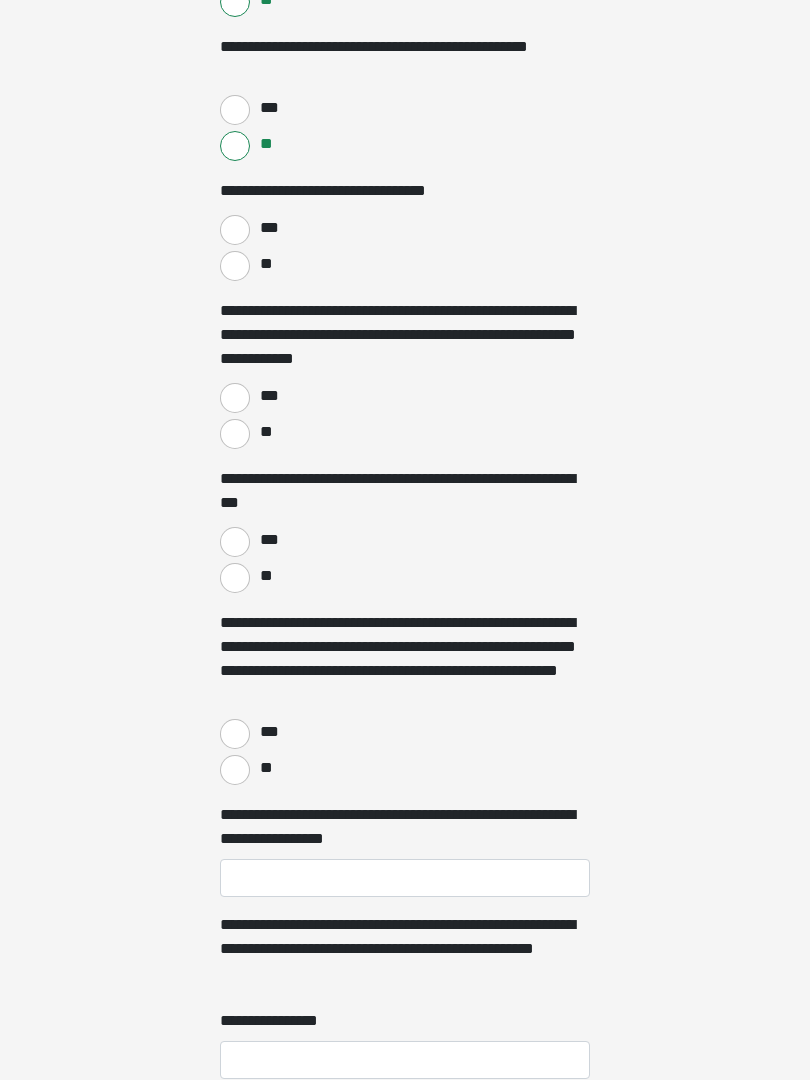 scroll, scrollTop: 2283, scrollLeft: 0, axis: vertical 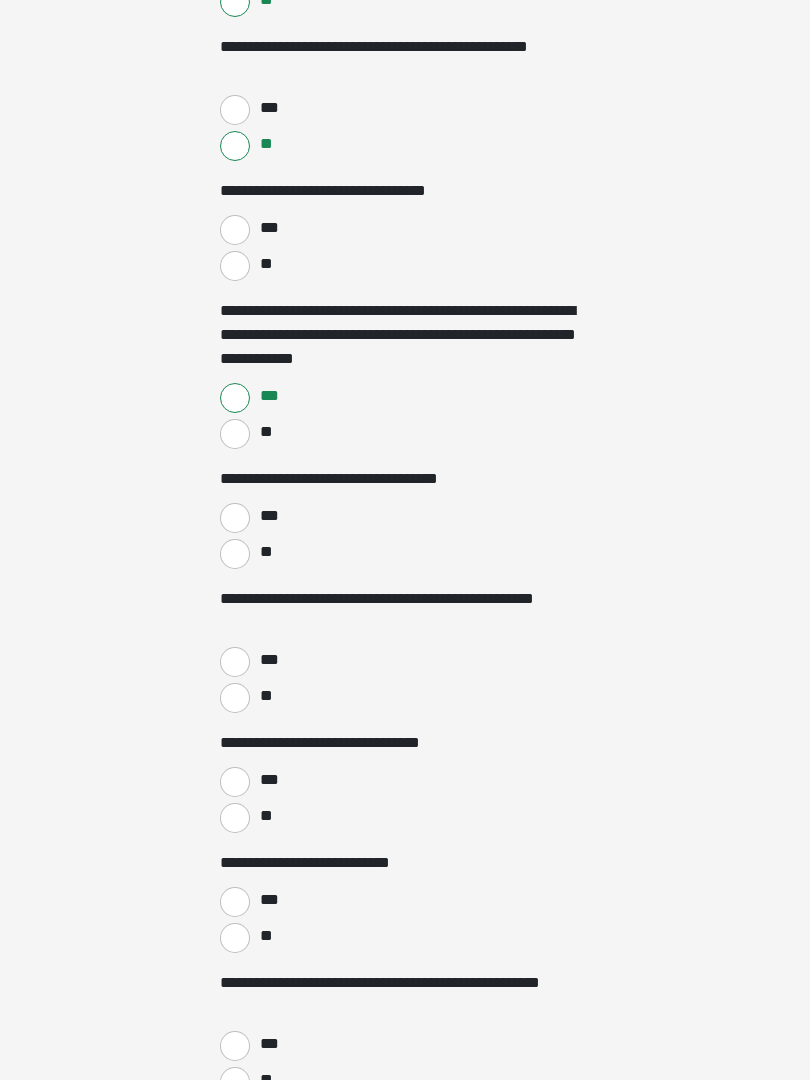 click on "**" at bounding box center (235, 434) 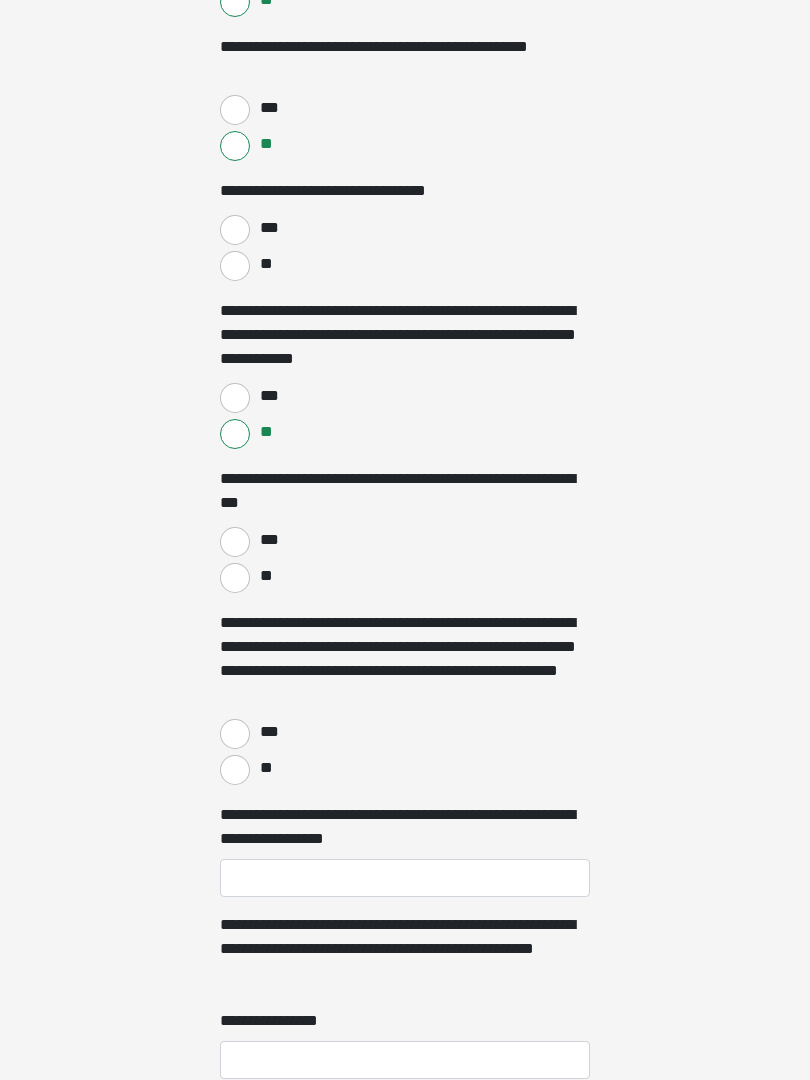 click on "**" at bounding box center [235, 578] 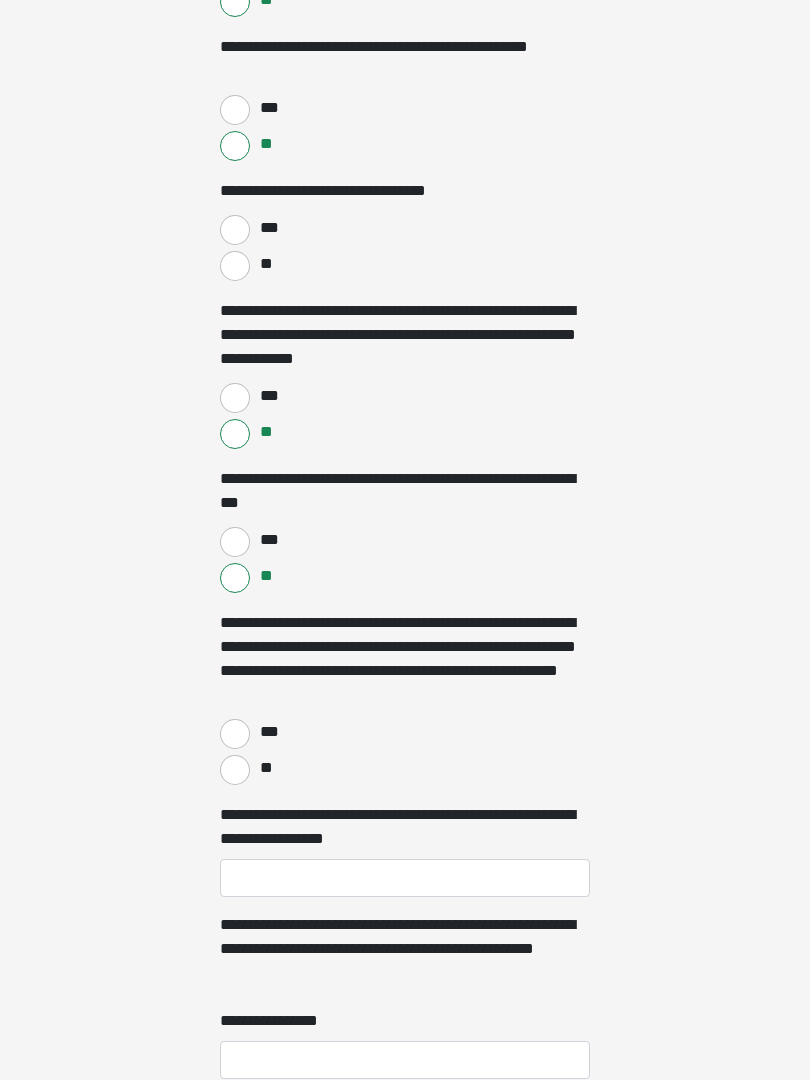 click on "**" at bounding box center (235, 770) 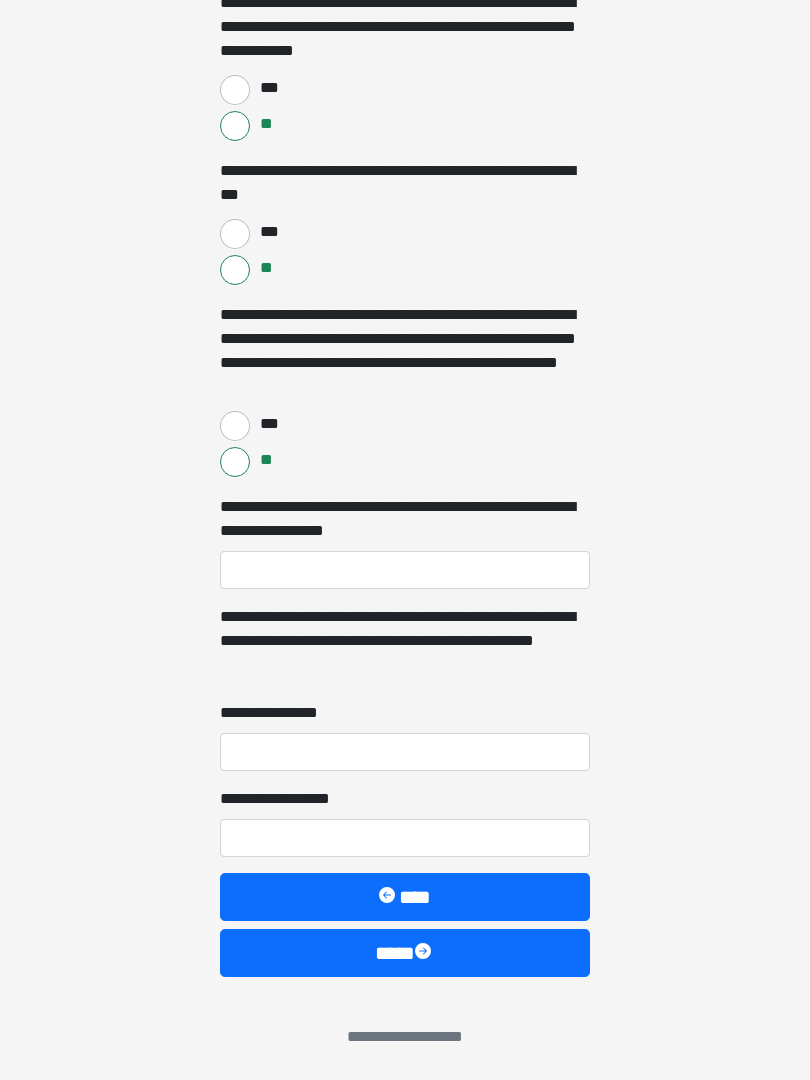 scroll, scrollTop: 2591, scrollLeft: 0, axis: vertical 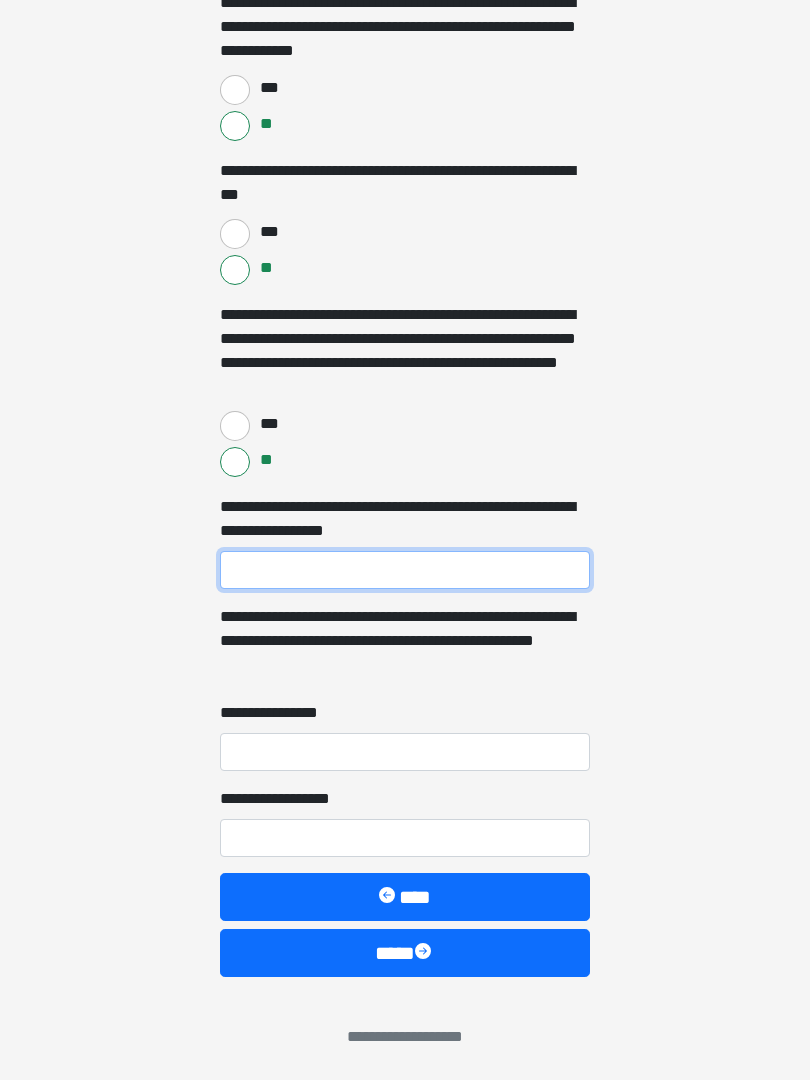 click on "**********" at bounding box center (405, 570) 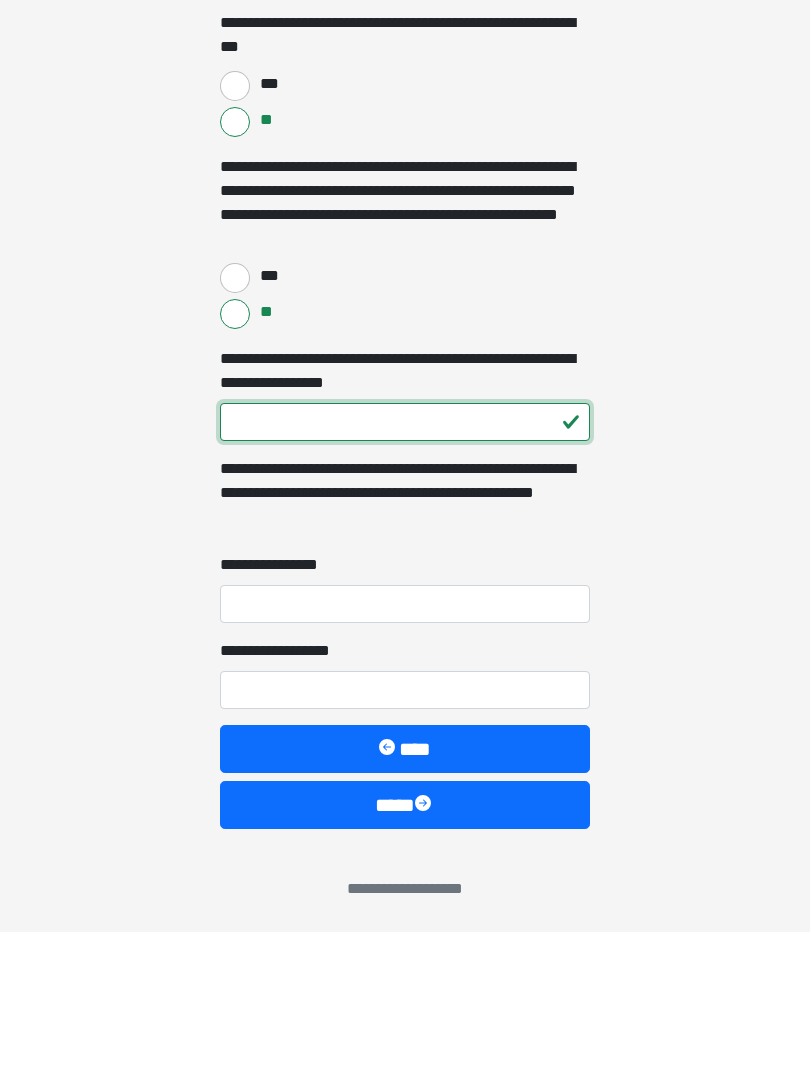type on "***" 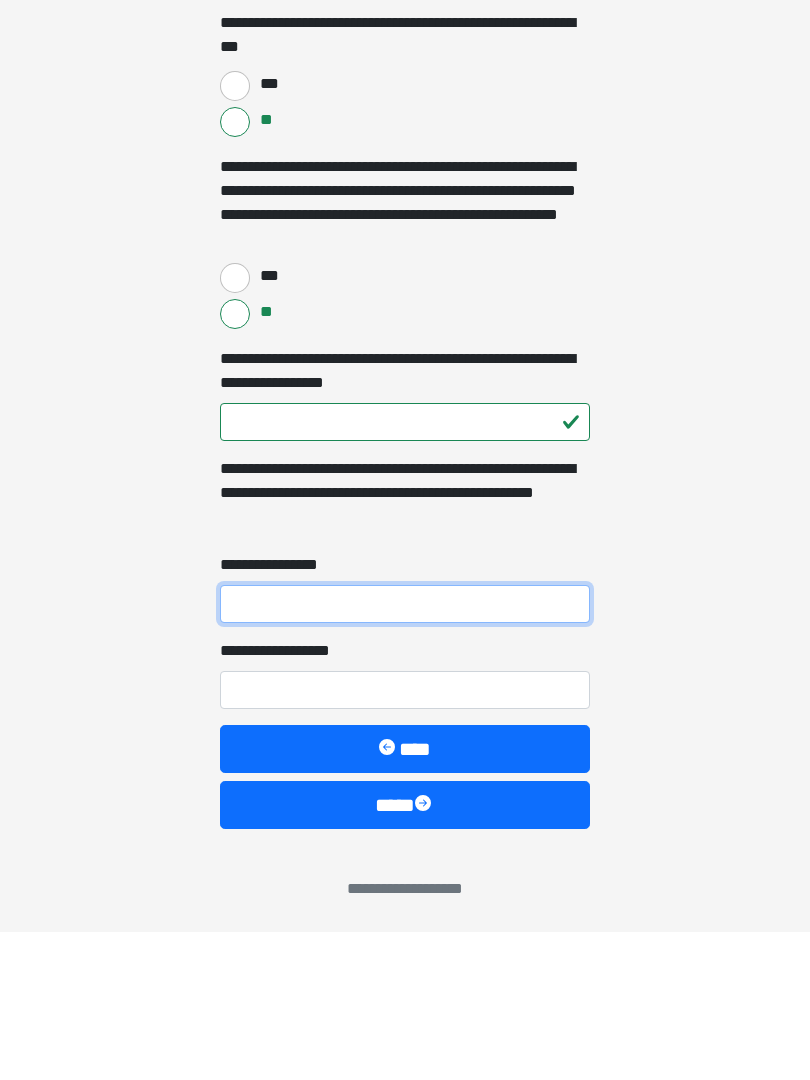 click on "**********" at bounding box center [405, 752] 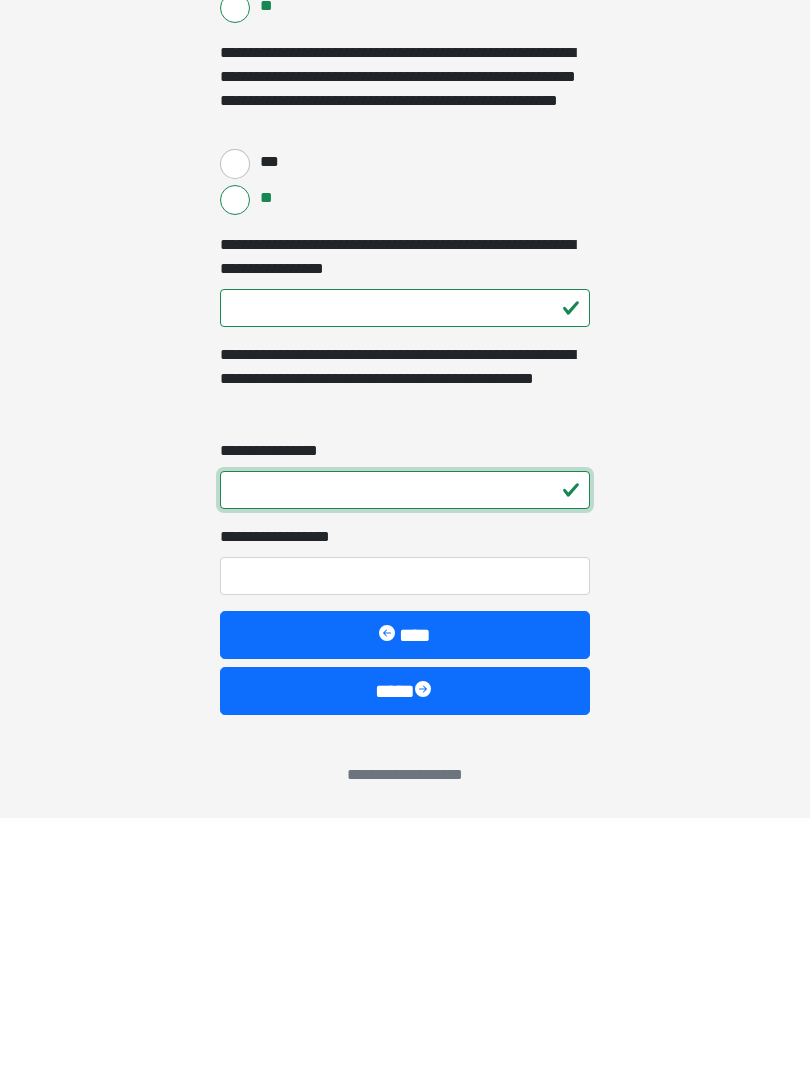 type on "*" 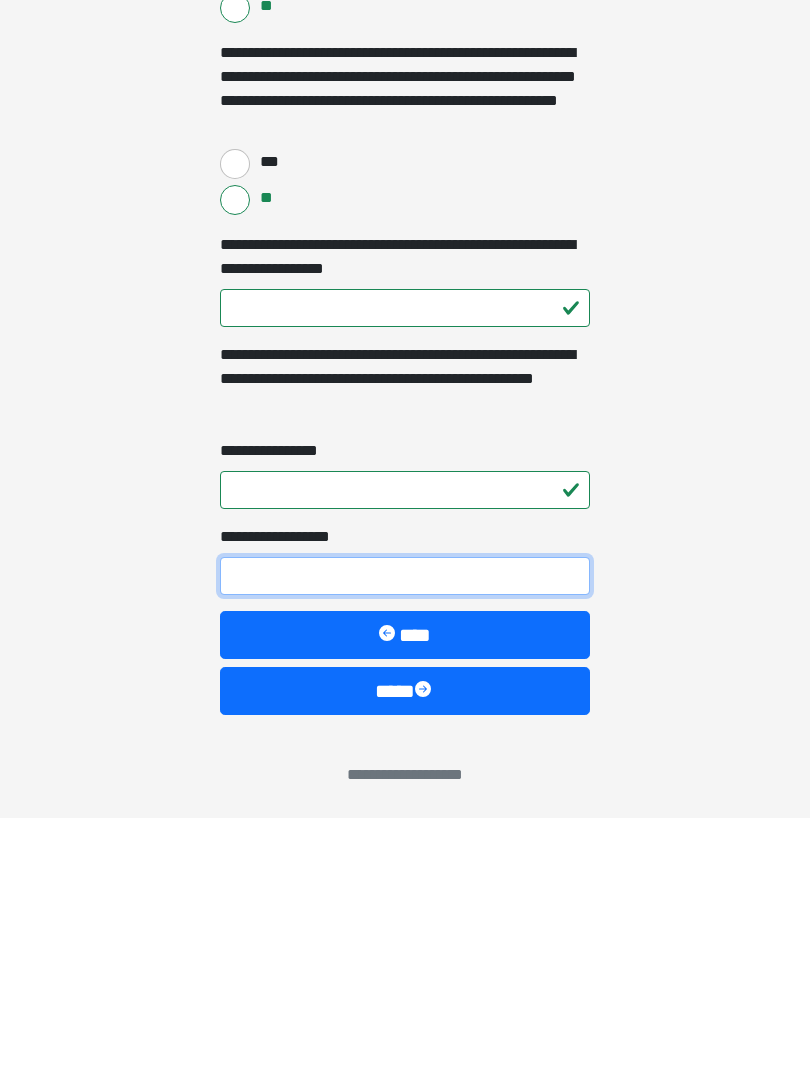 click on "**********" at bounding box center (405, 838) 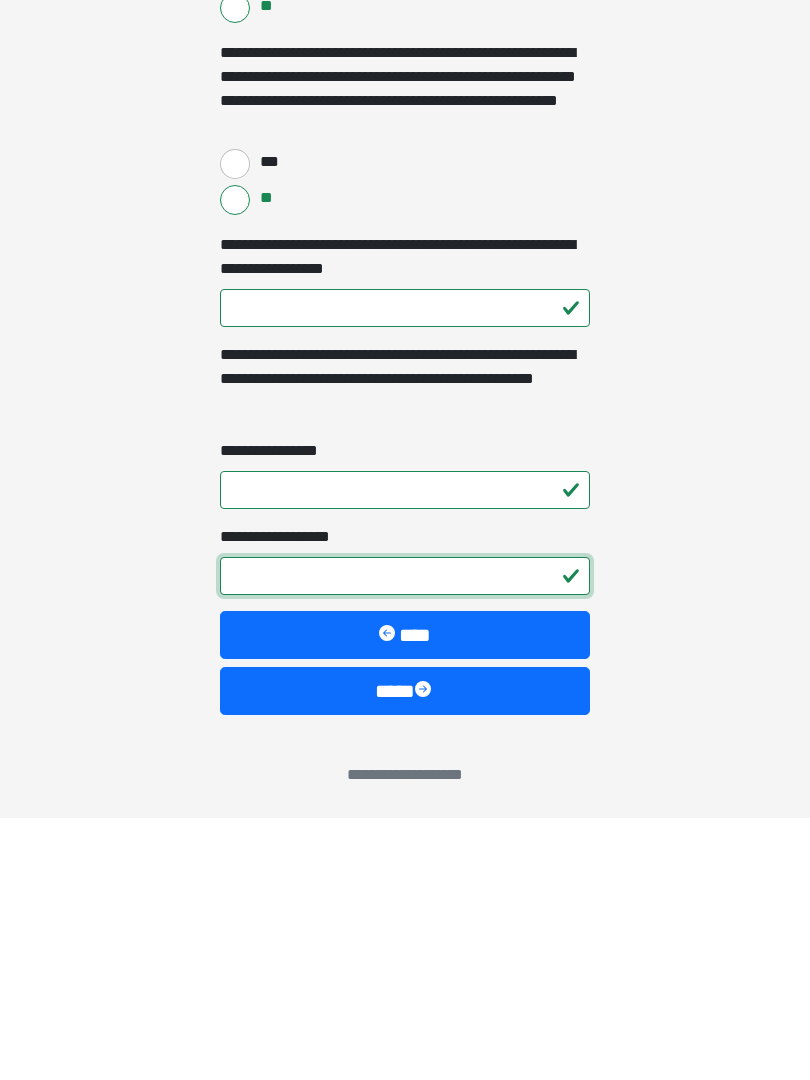 type 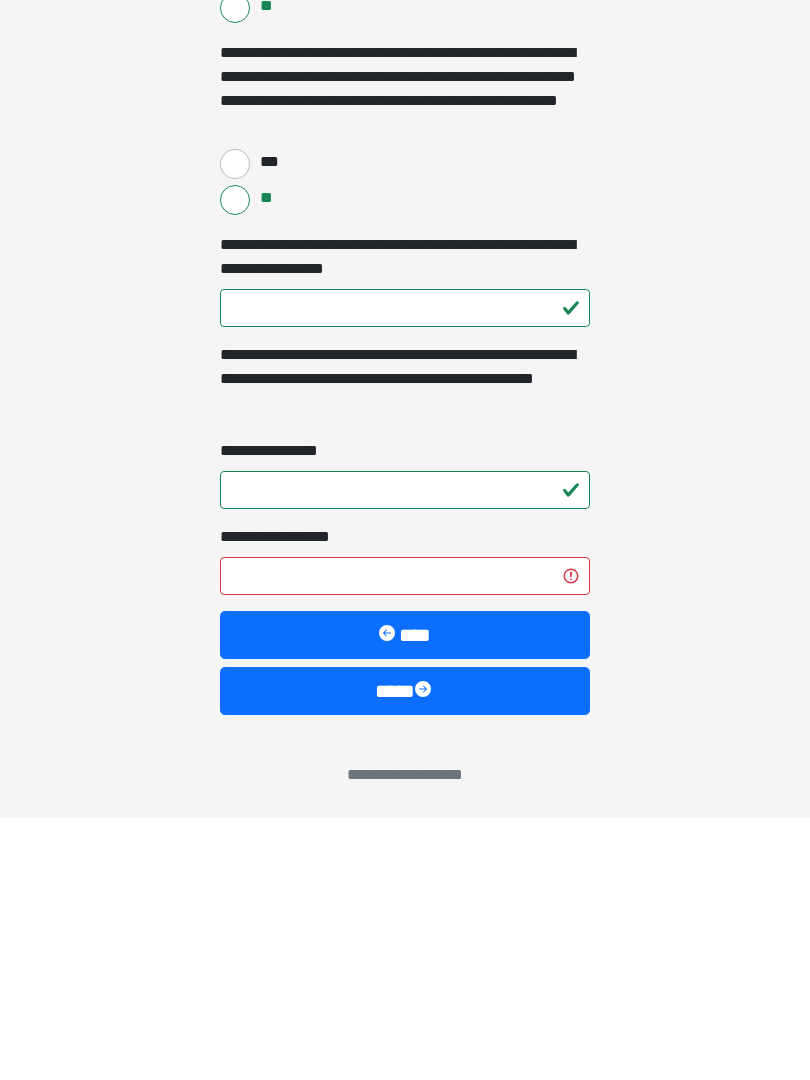 click on "****" at bounding box center [405, 953] 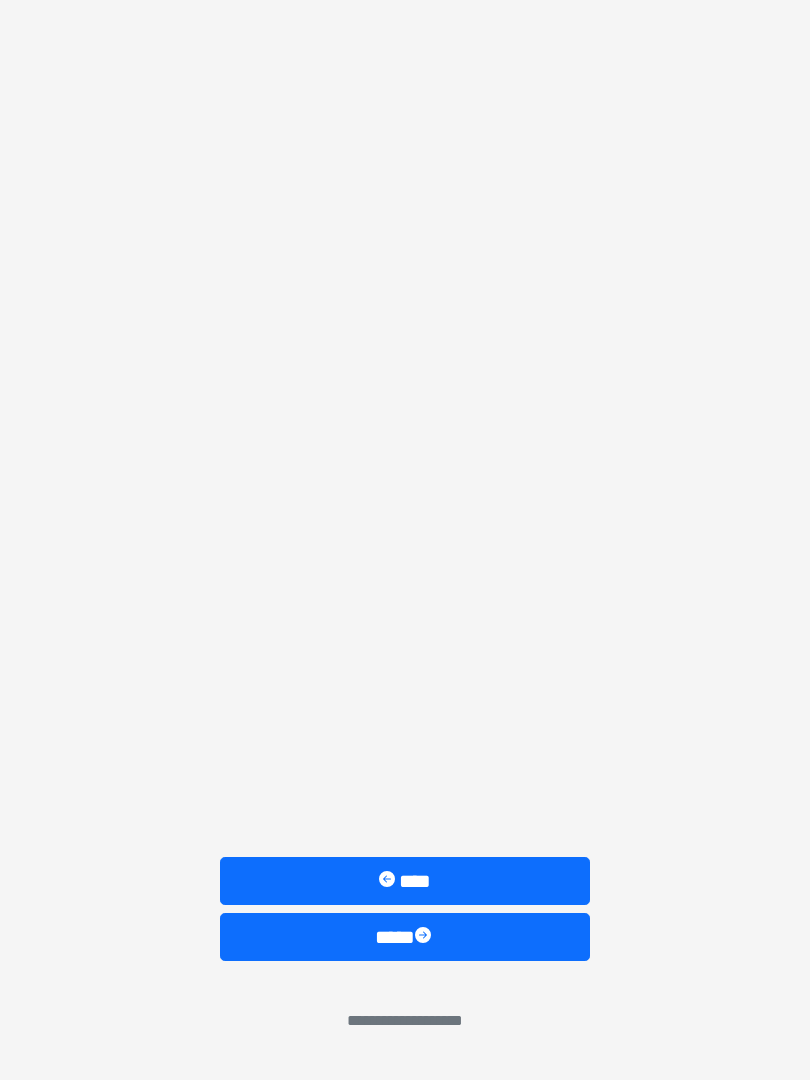 scroll, scrollTop: 0, scrollLeft: 0, axis: both 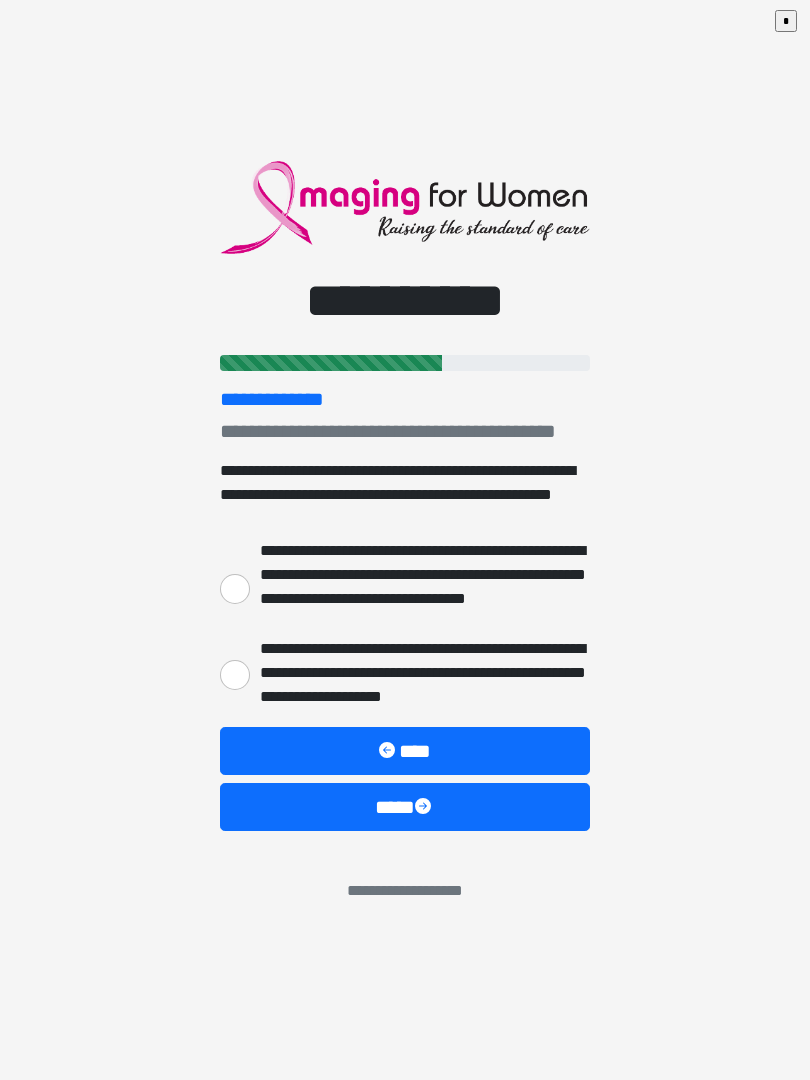 click on "**********" at bounding box center (405, 673) 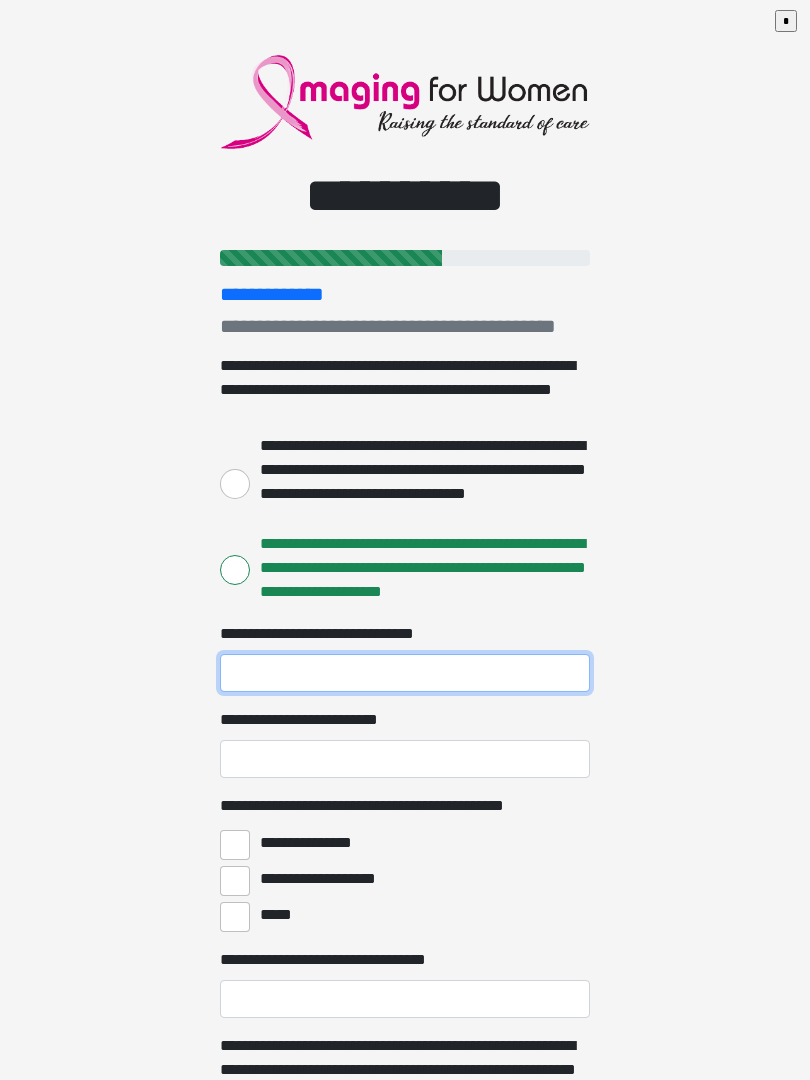 click on "**********" at bounding box center [405, 673] 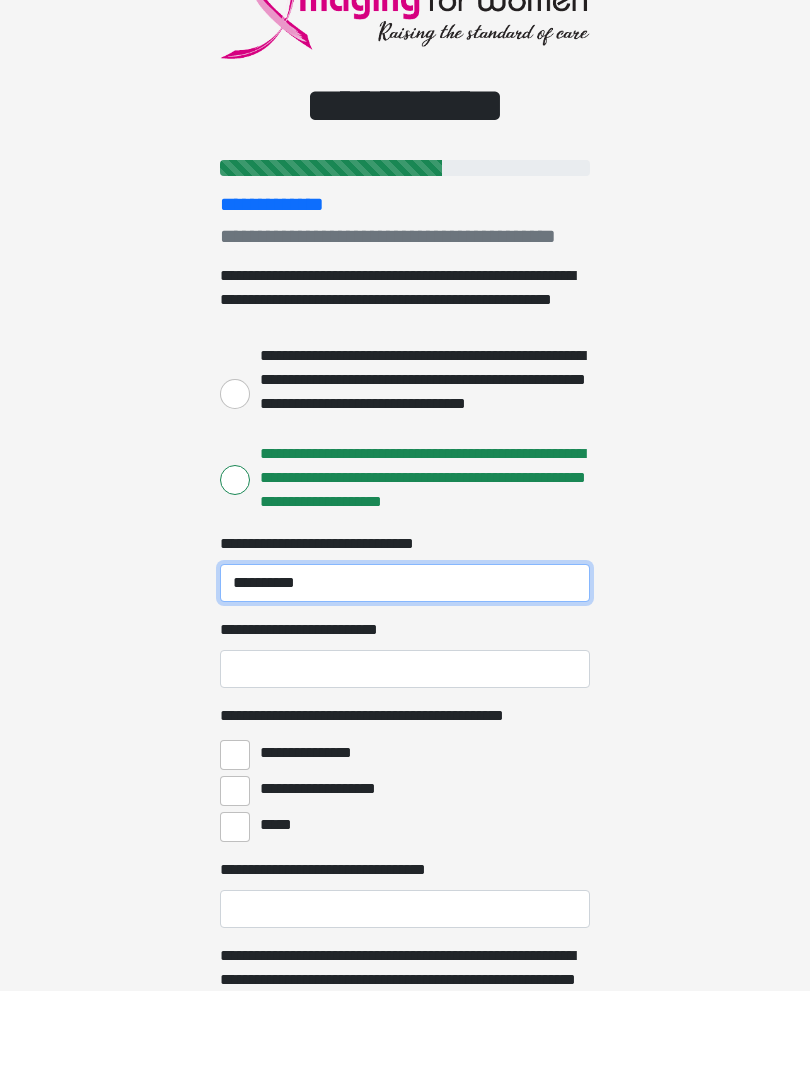 type on "**********" 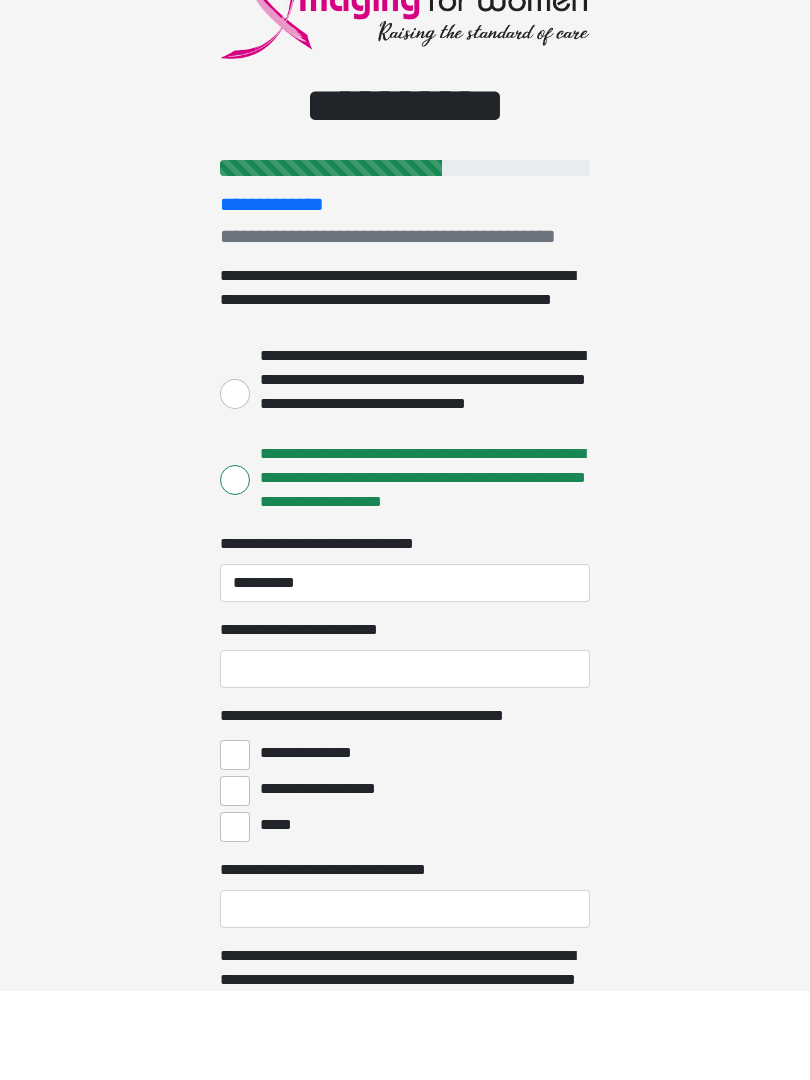 click on "**********" at bounding box center [405, 759] 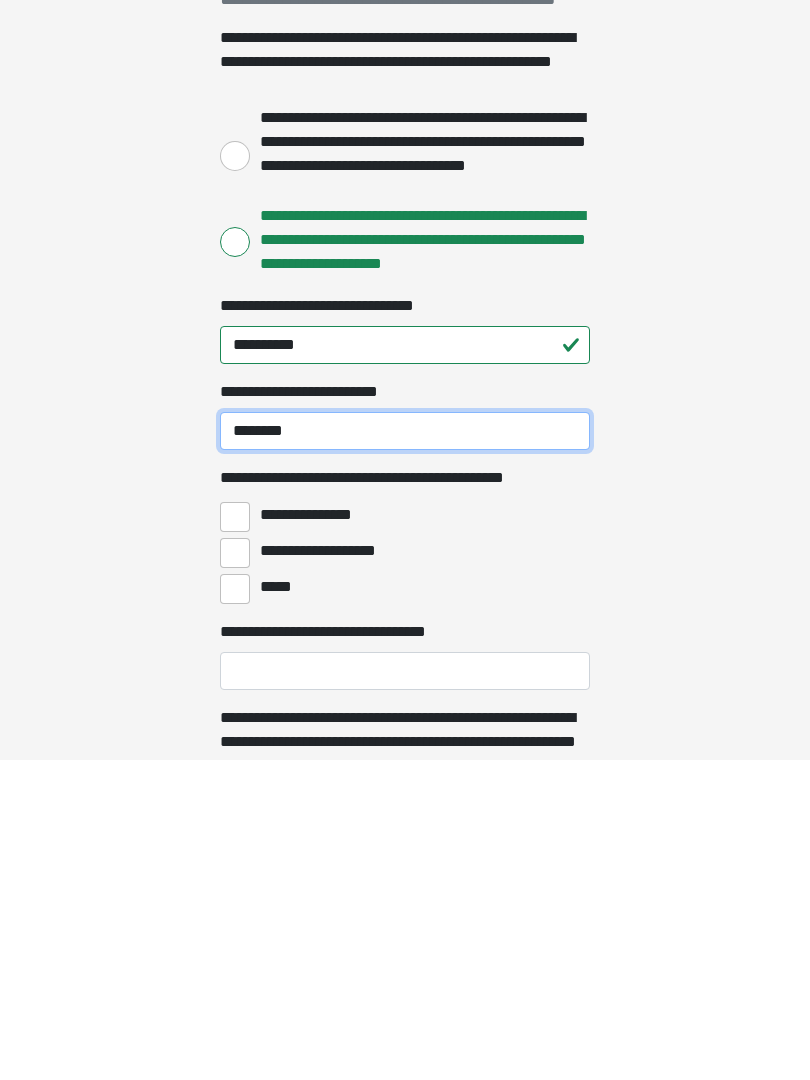 scroll, scrollTop: 11, scrollLeft: 0, axis: vertical 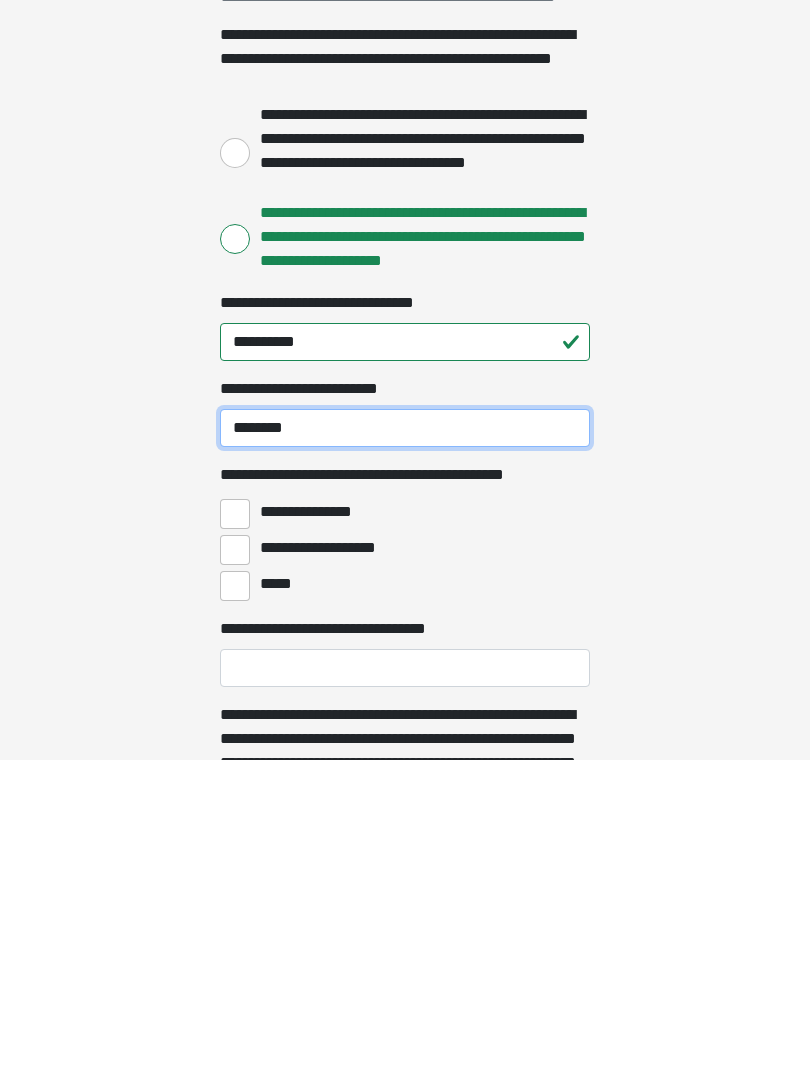 type on "********" 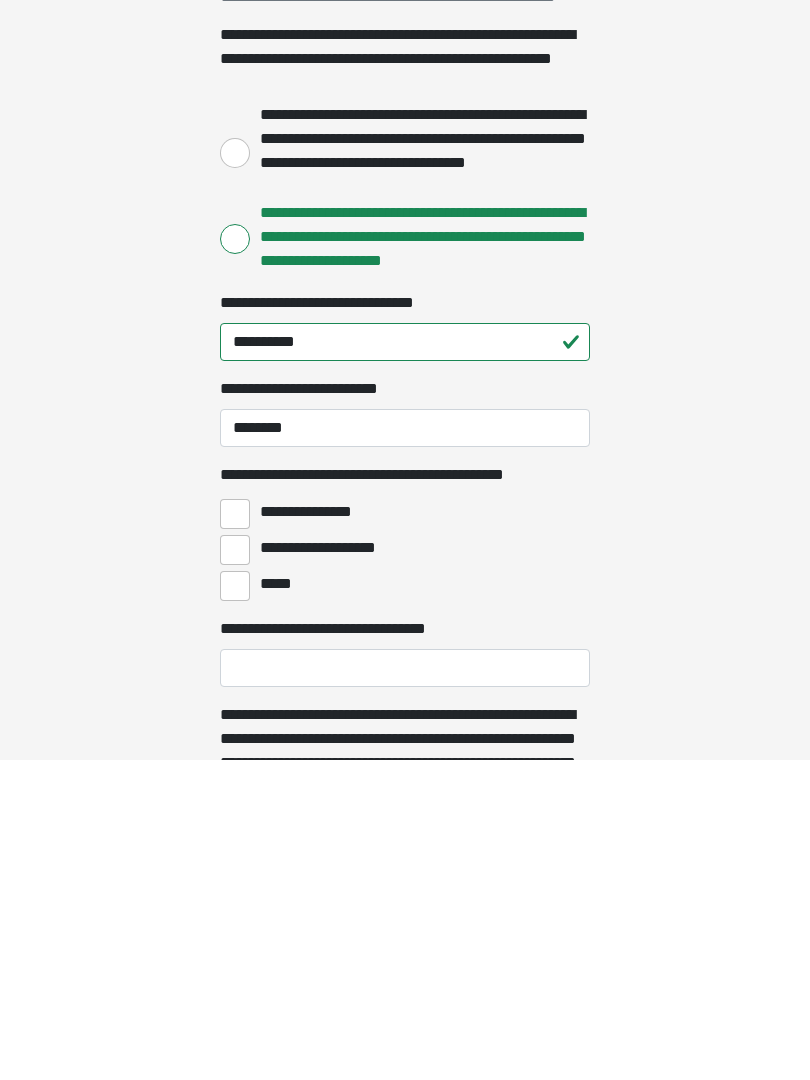 click on "**********" at bounding box center [235, 834] 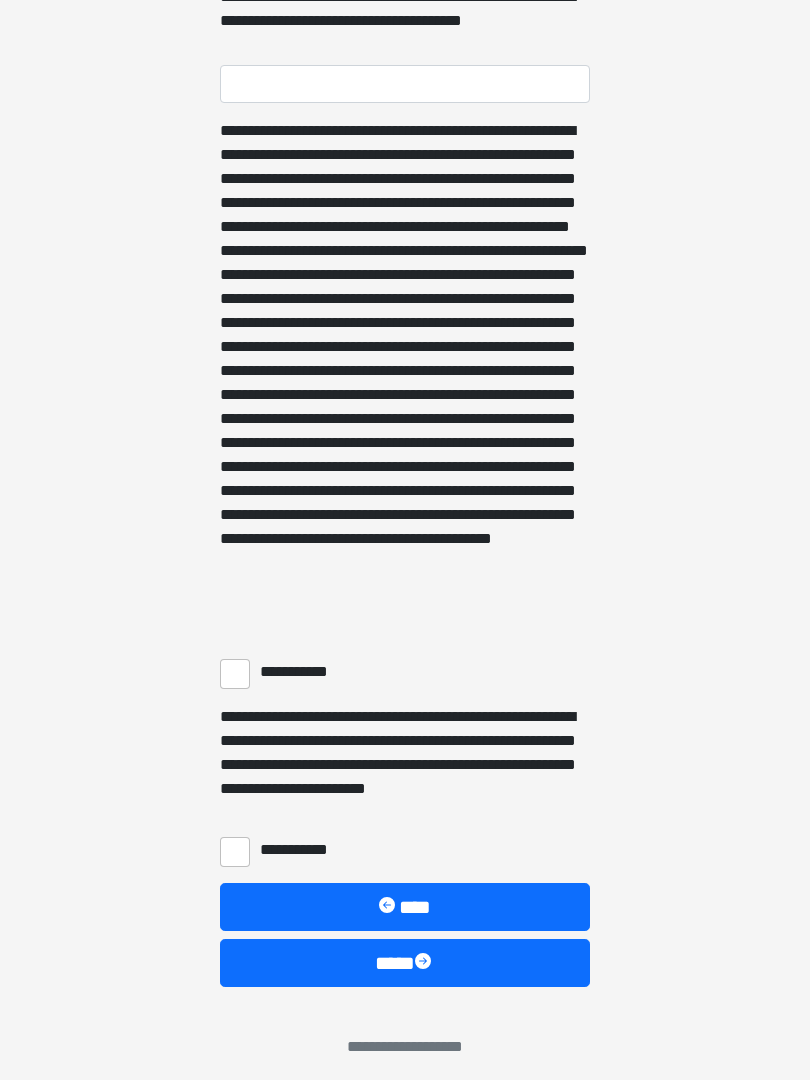 scroll, scrollTop: 1217, scrollLeft: 0, axis: vertical 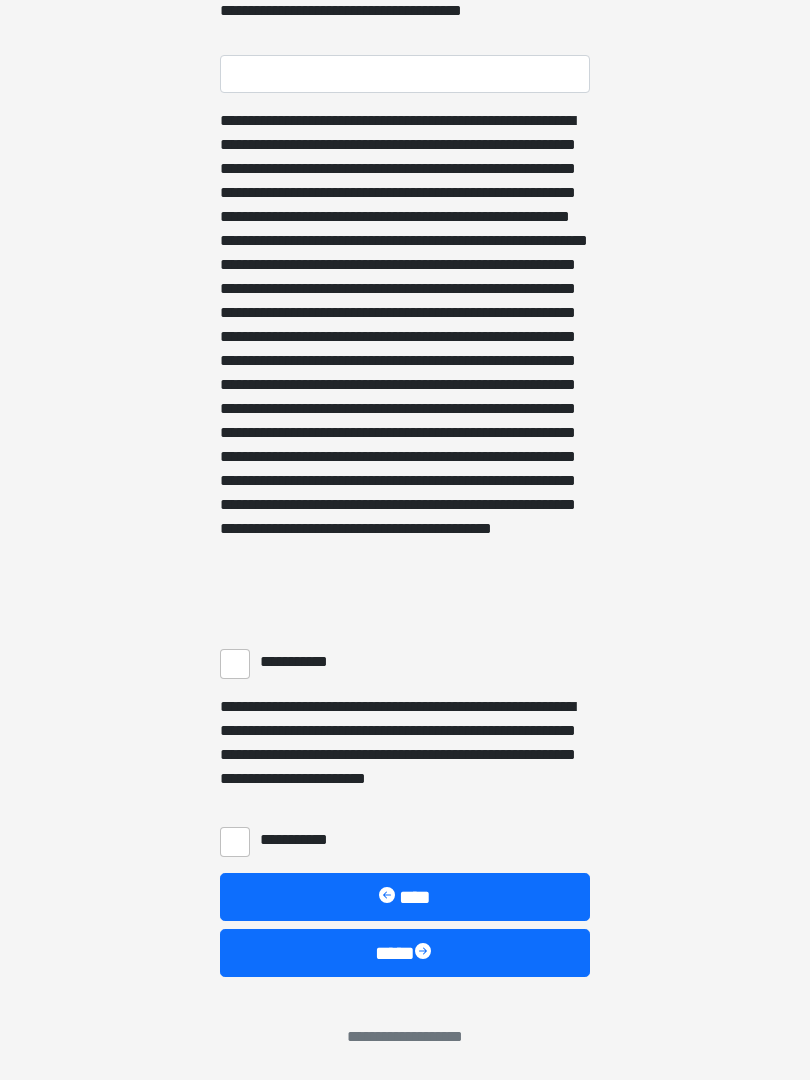click on "**********" at bounding box center (235, 664) 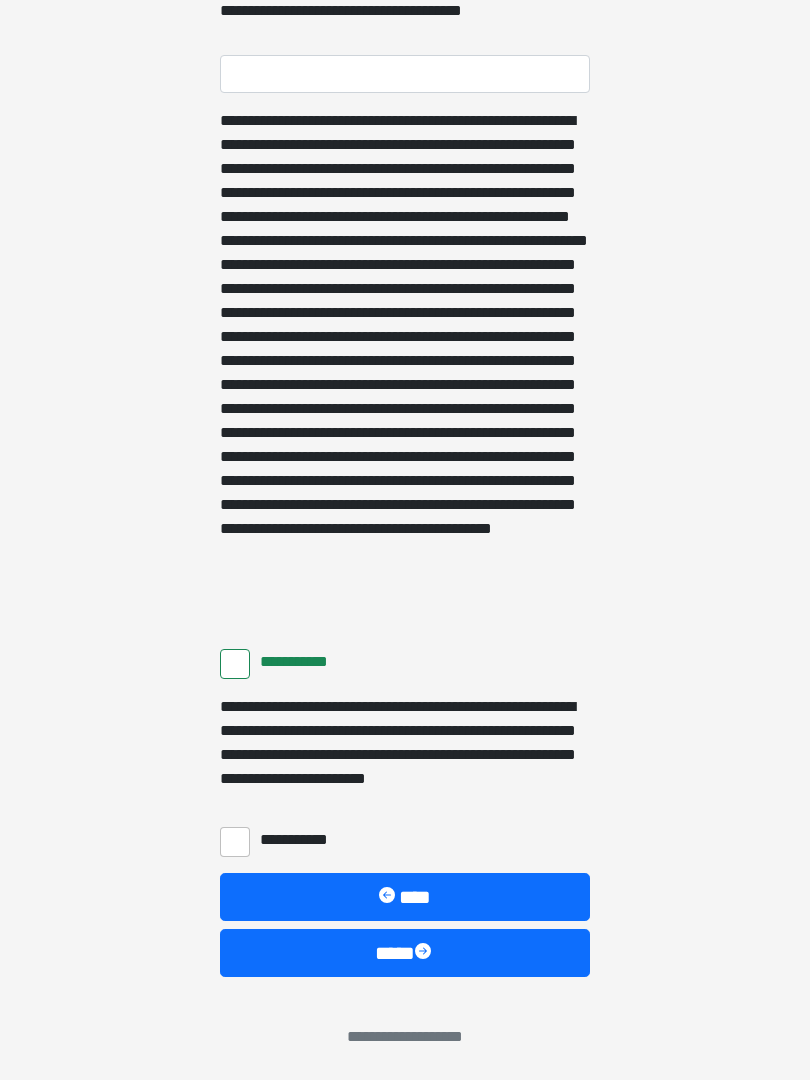 click on "**********" at bounding box center (235, 842) 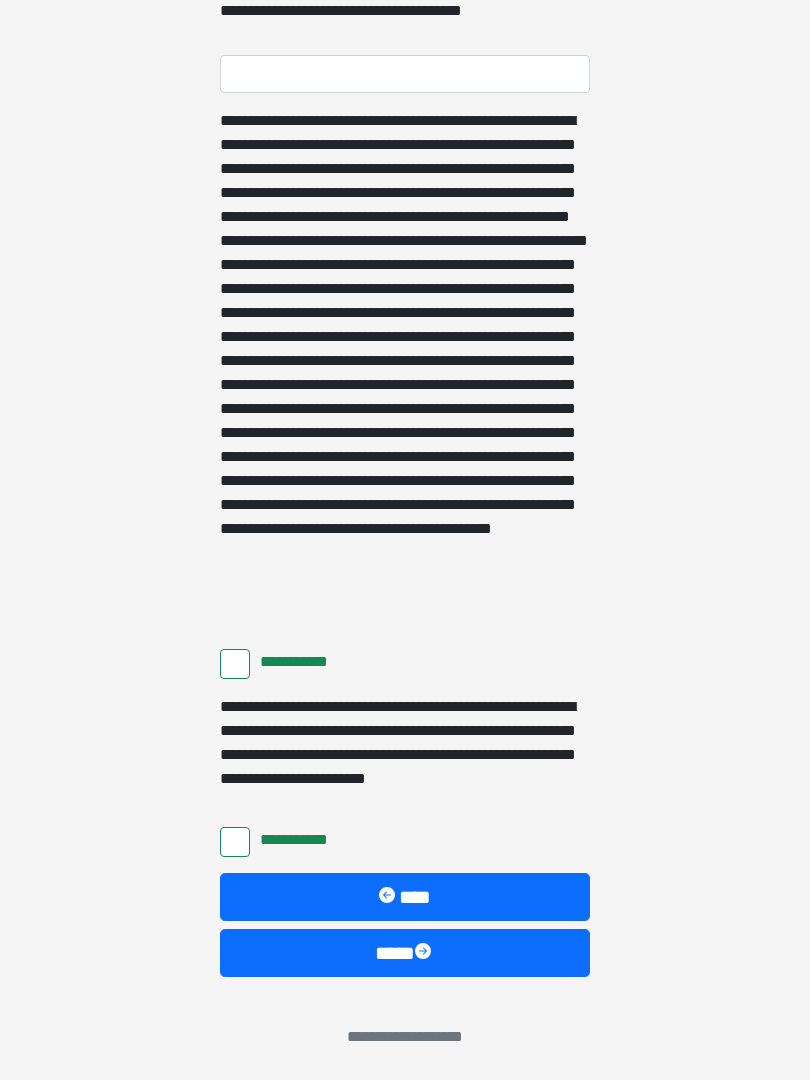 click on "****" at bounding box center [405, 953] 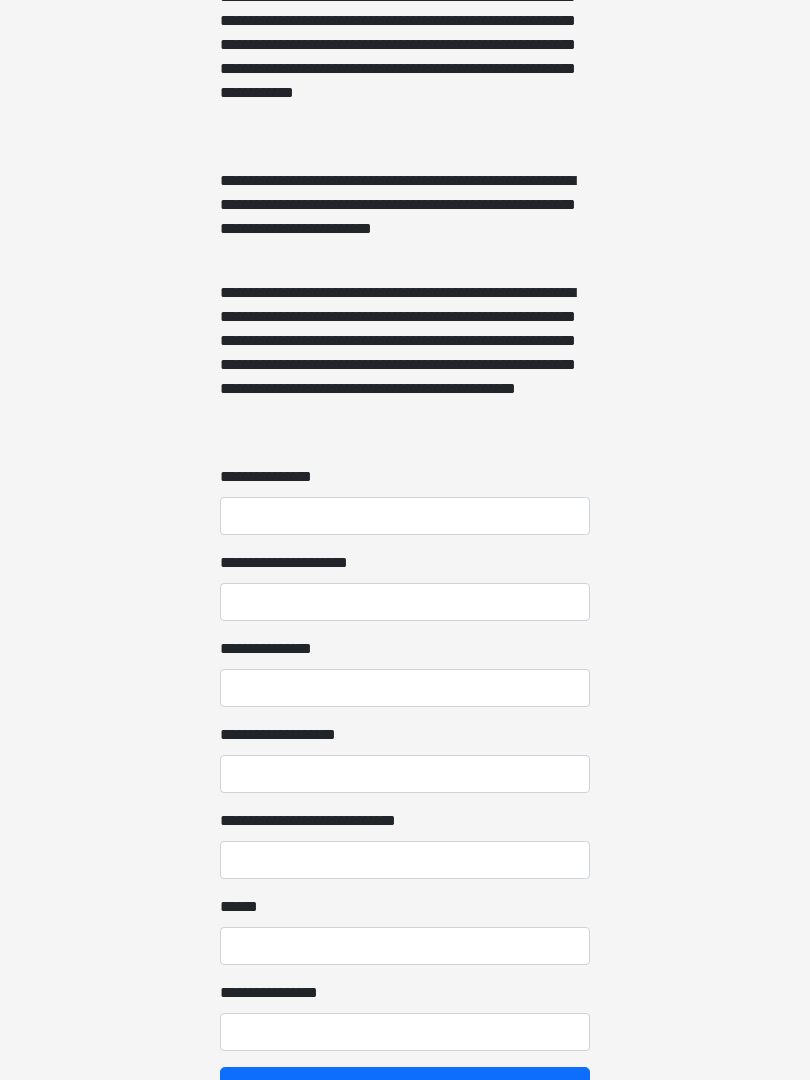 scroll, scrollTop: 1273, scrollLeft: 0, axis: vertical 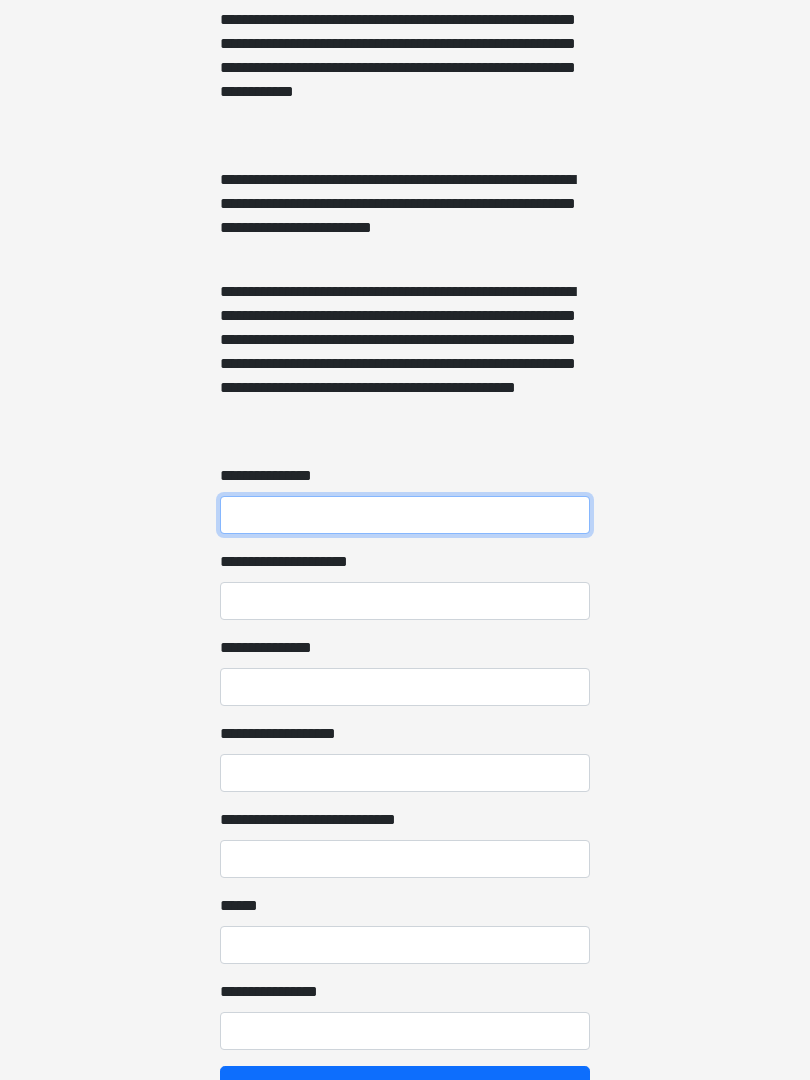 click on "**********" at bounding box center (405, 516) 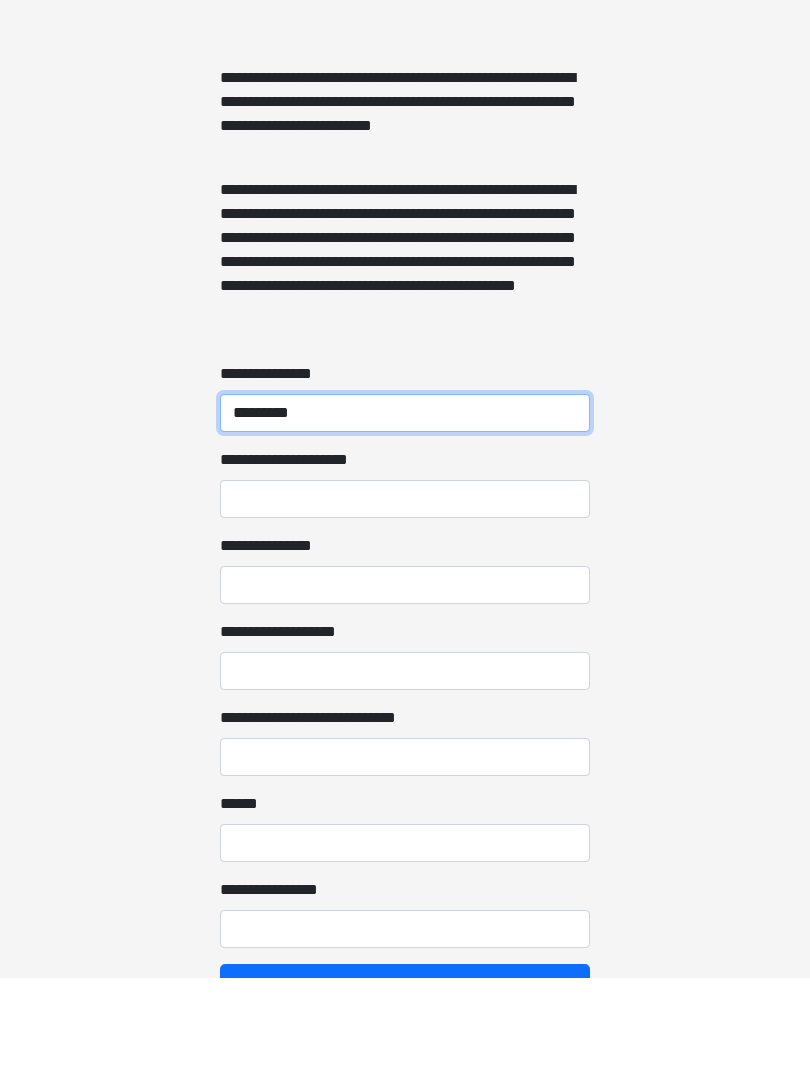 type on "*********" 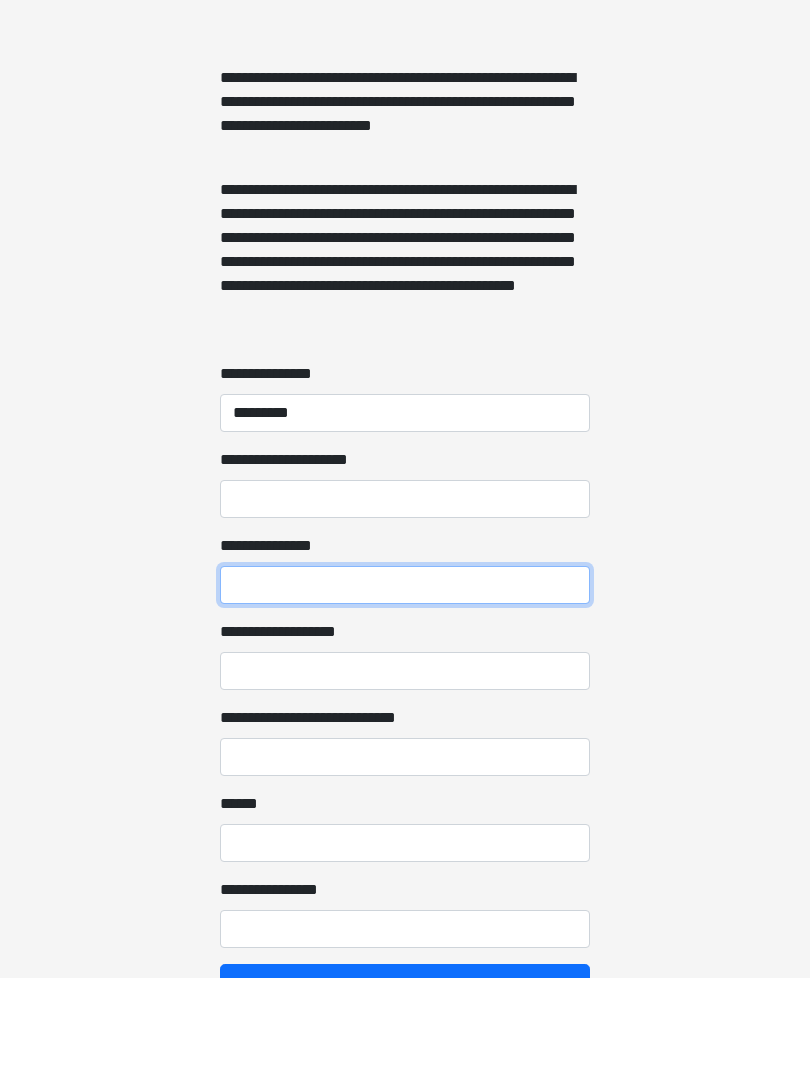 click on "**********" at bounding box center (405, 688) 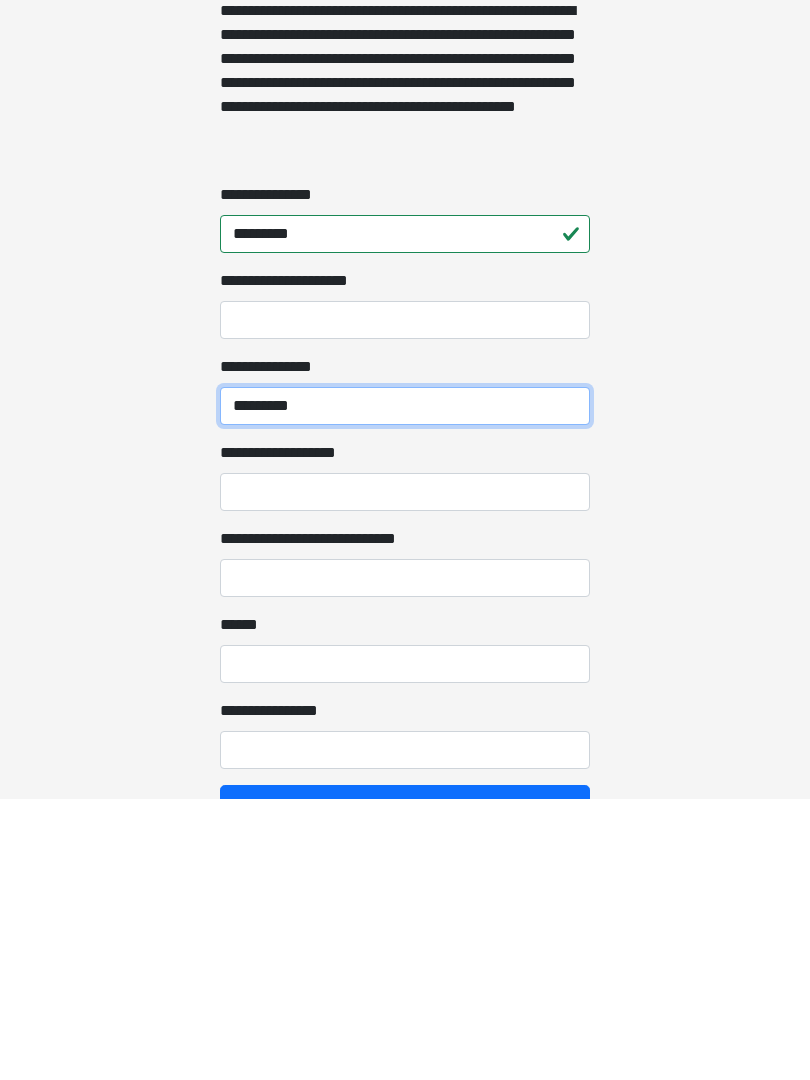 type on "*********" 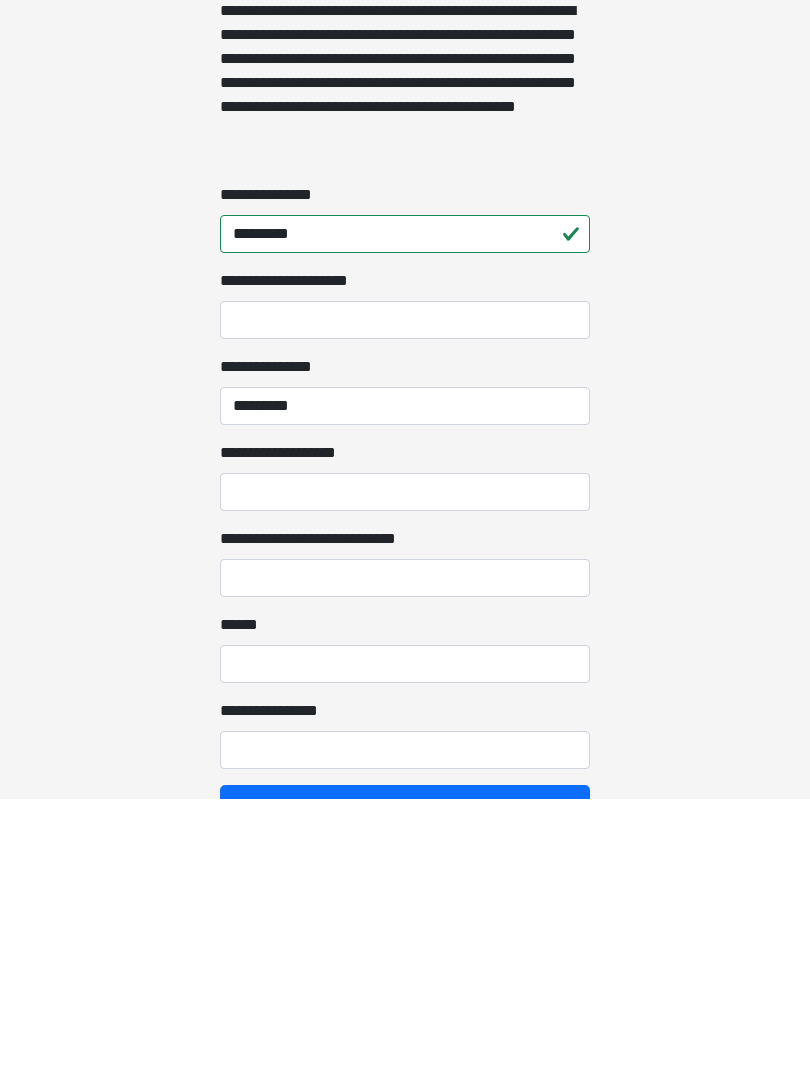 click on "**********" at bounding box center [405, 774] 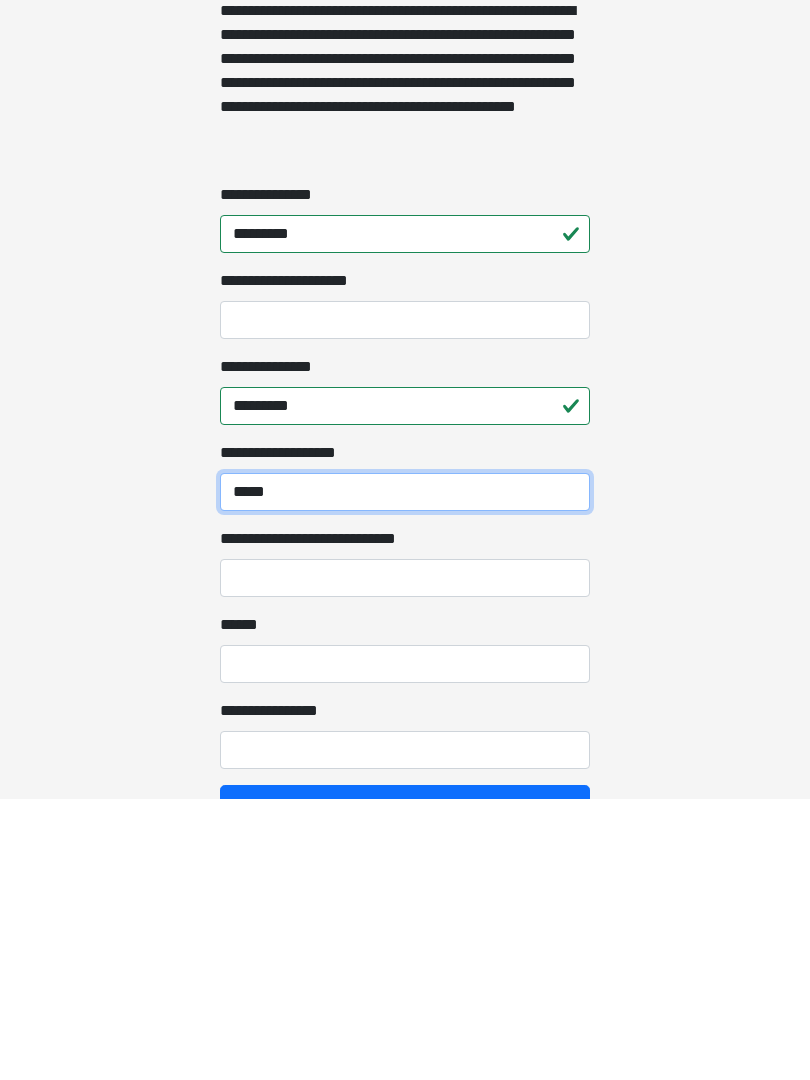 type on "*****" 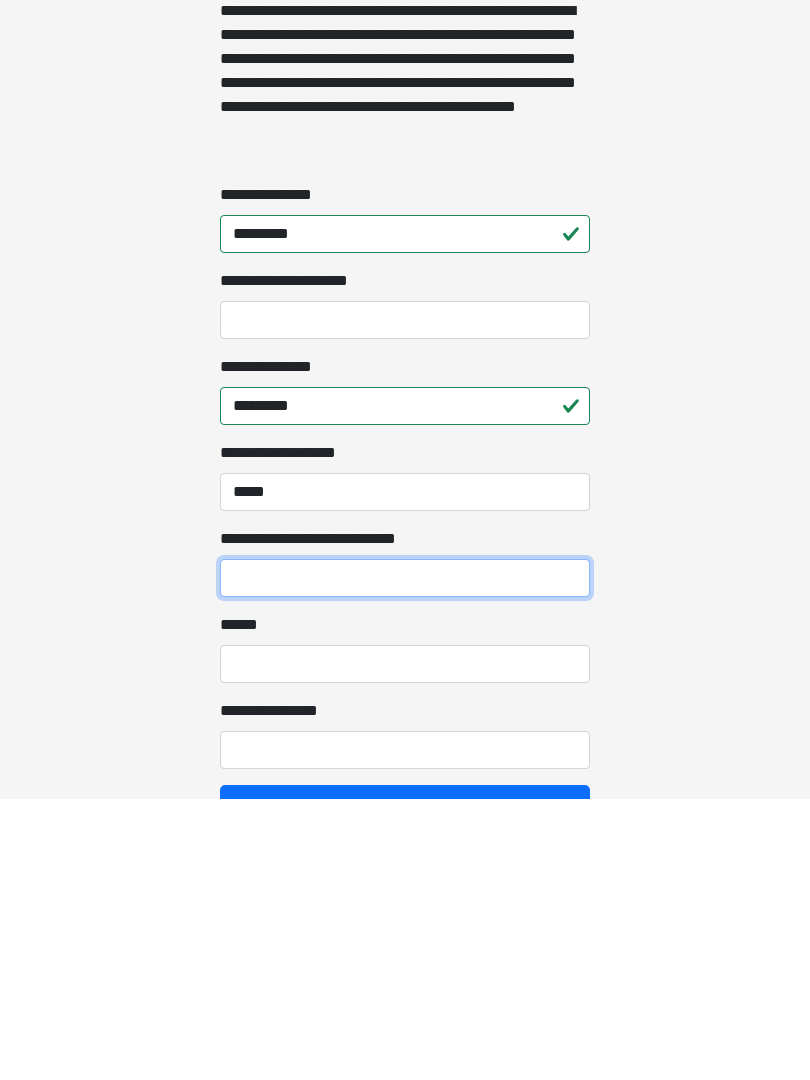 click on "**********" at bounding box center [405, 860] 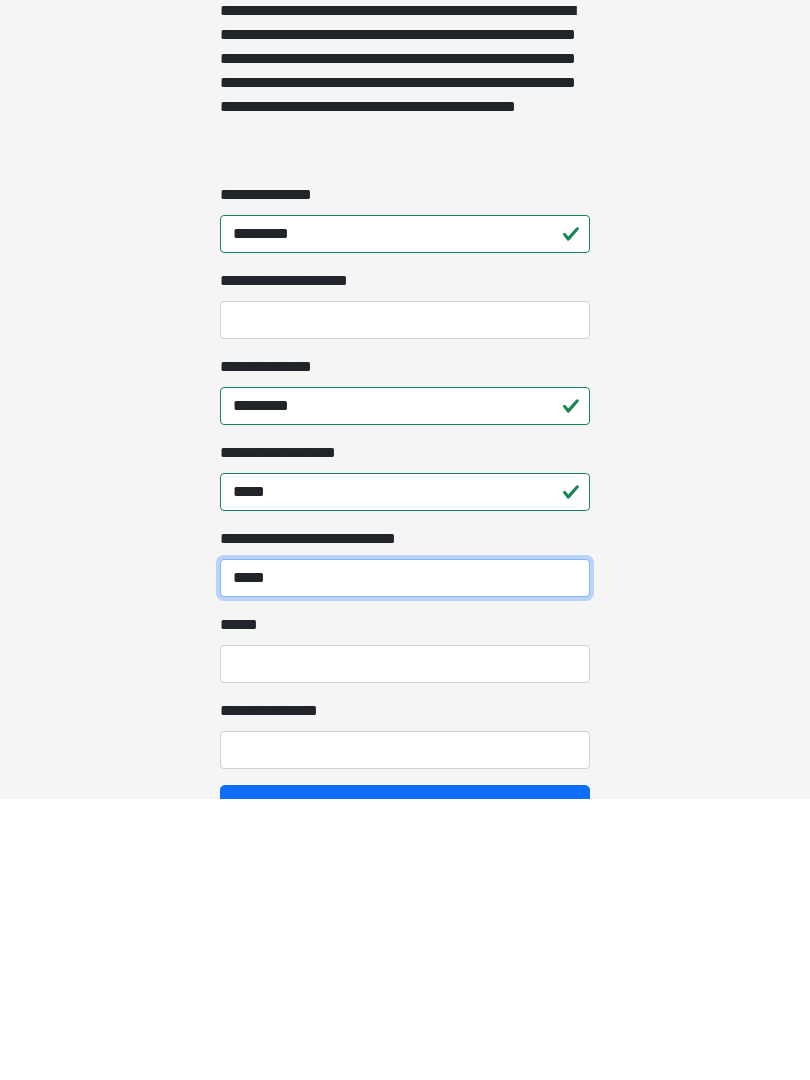 type on "*****" 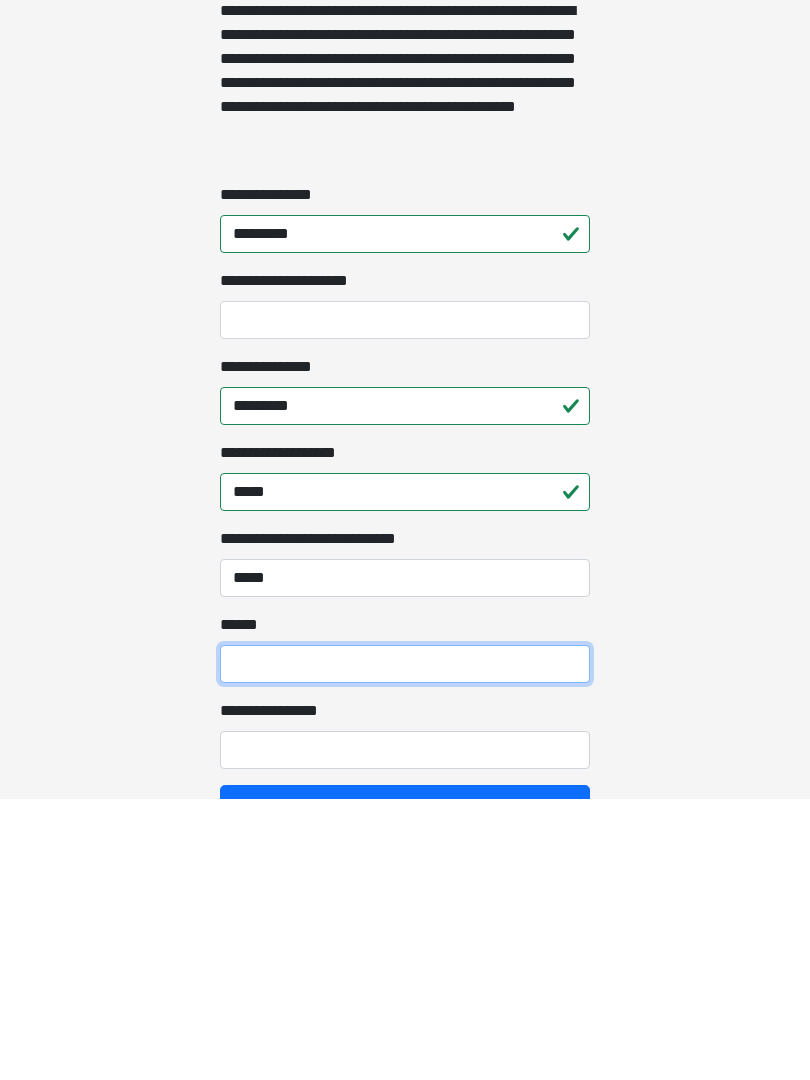 click on "**** *" at bounding box center (405, 946) 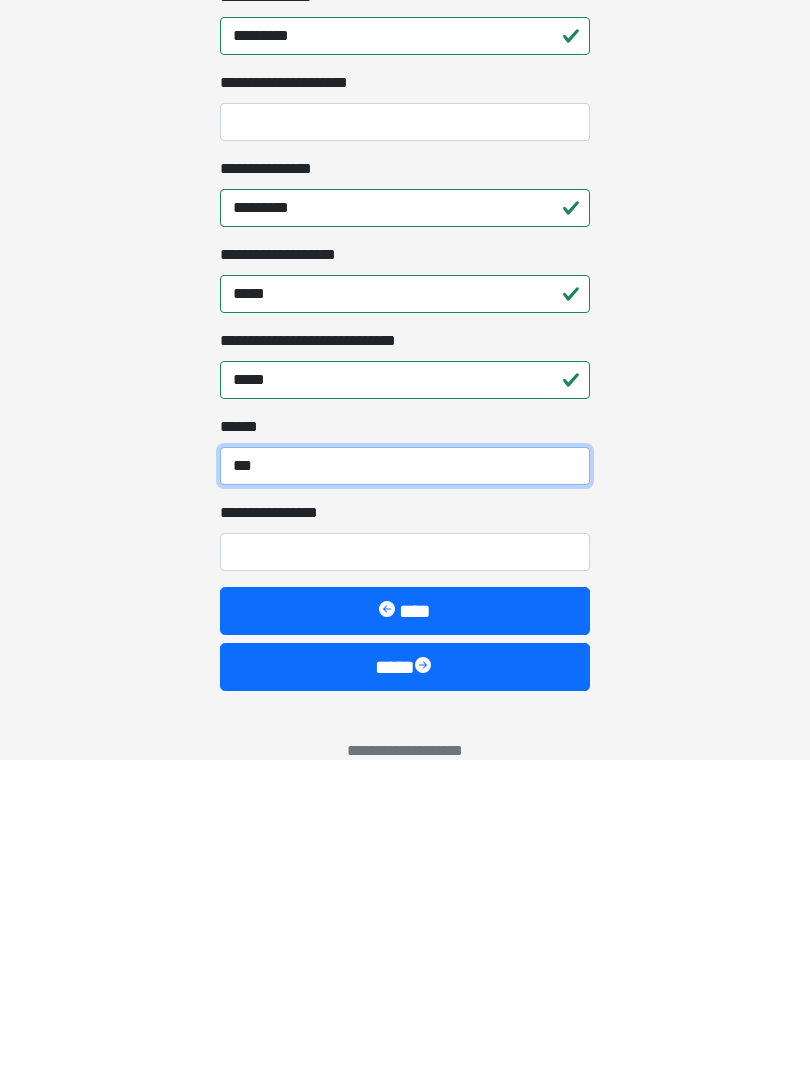 scroll, scrollTop: 1438, scrollLeft: 0, axis: vertical 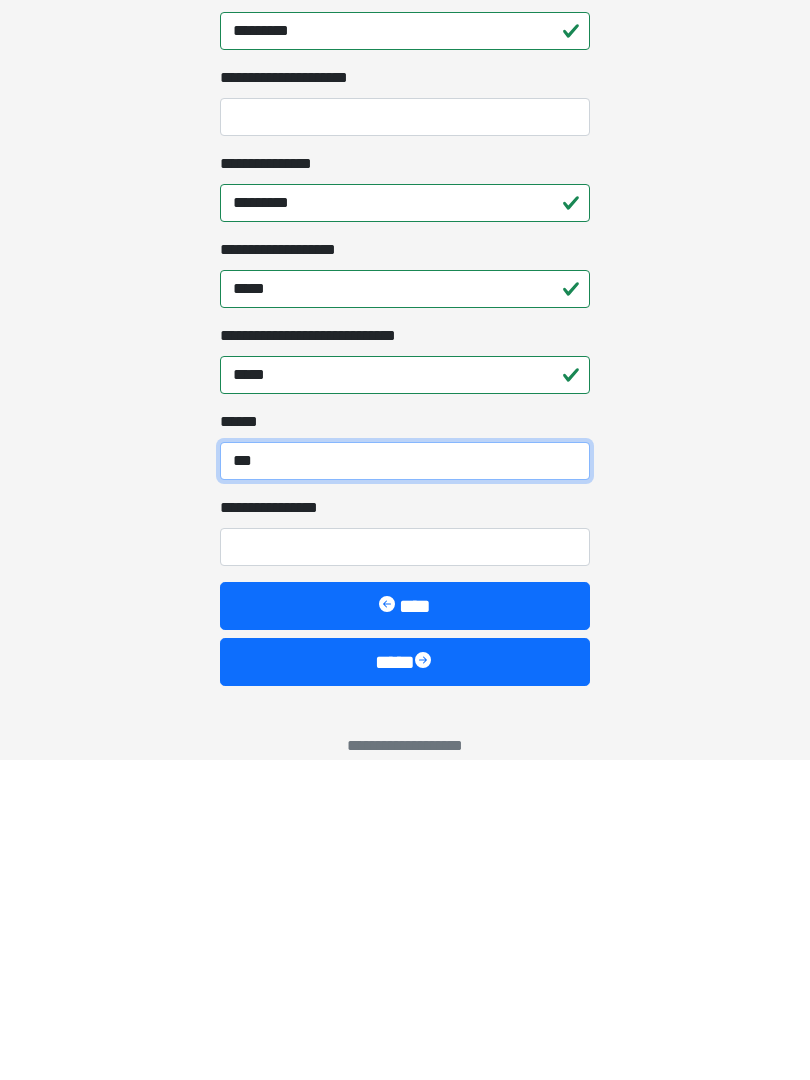 type on "***" 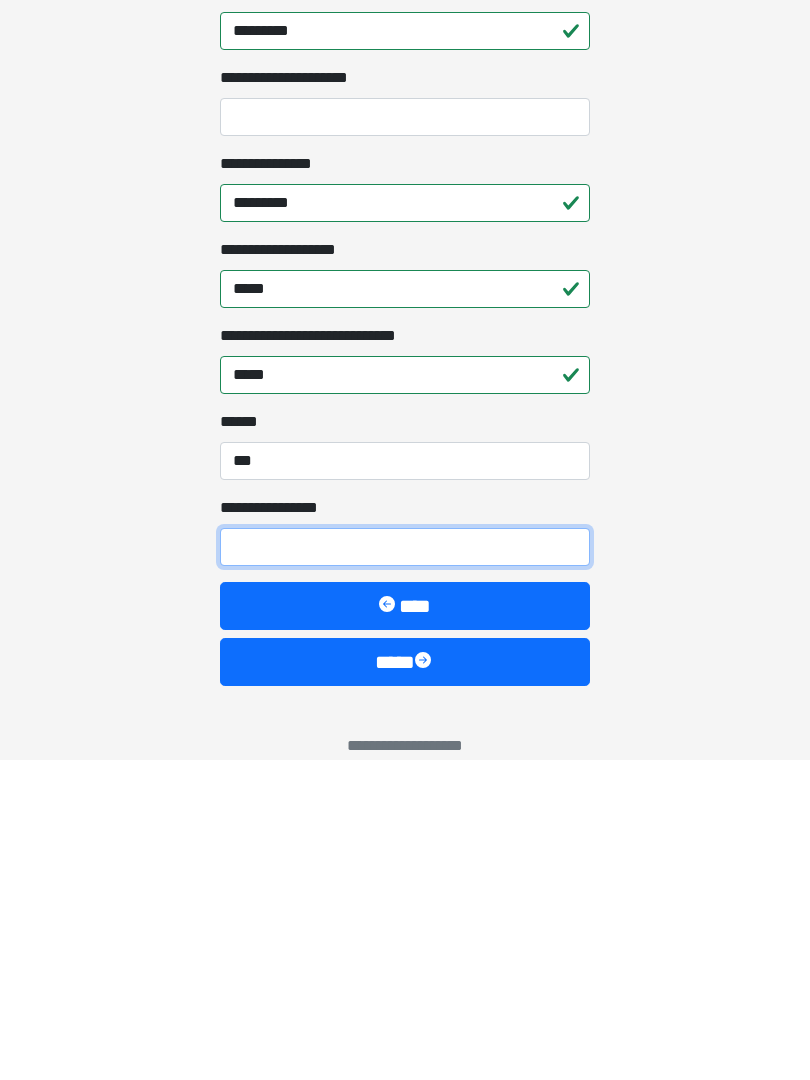 click on "**********" at bounding box center [405, 867] 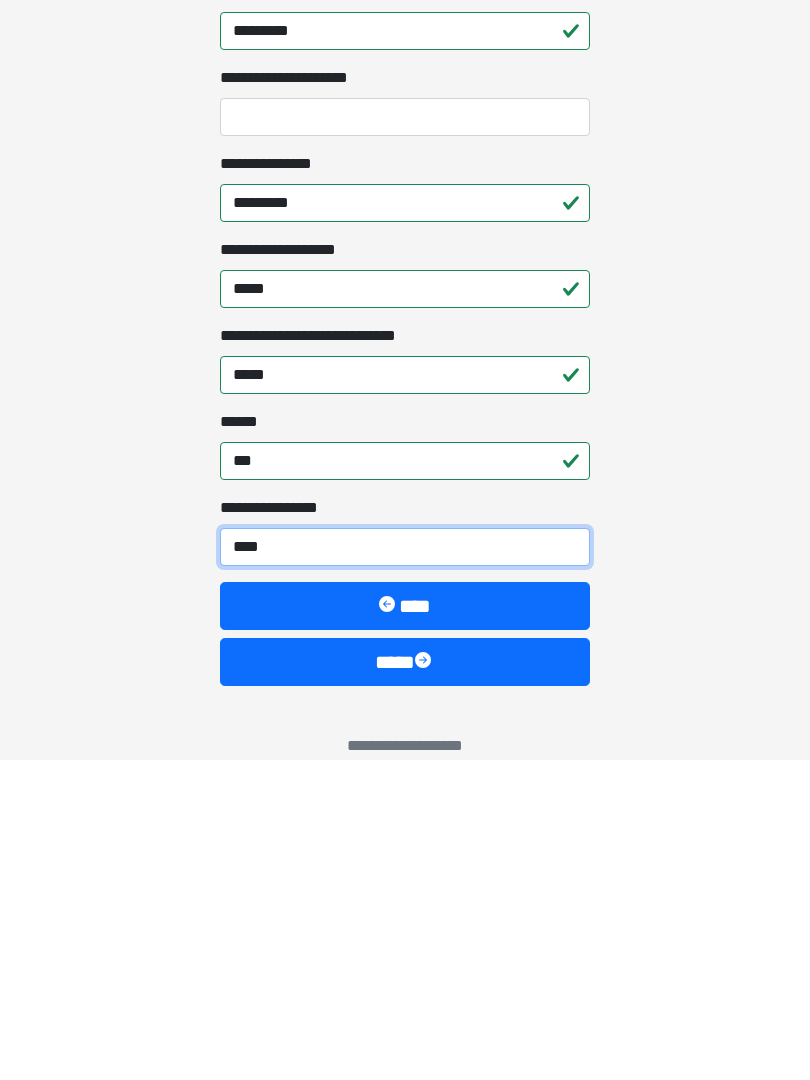 type on "*****" 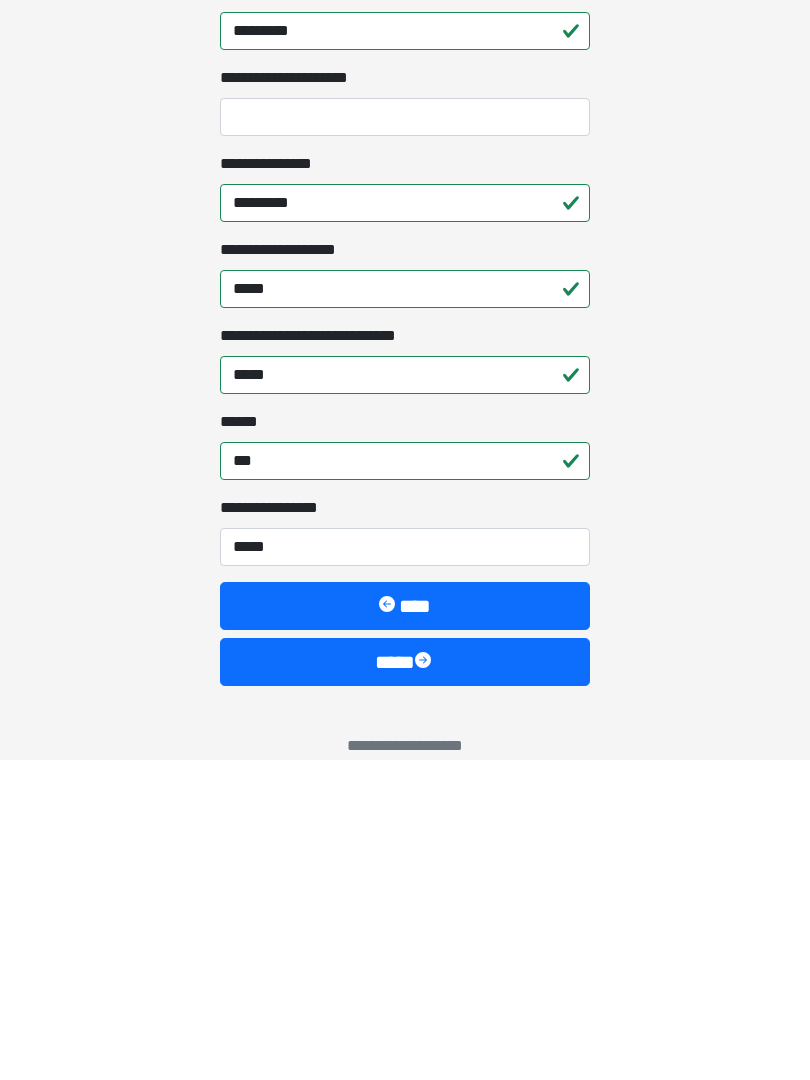click on "****" at bounding box center (405, 982) 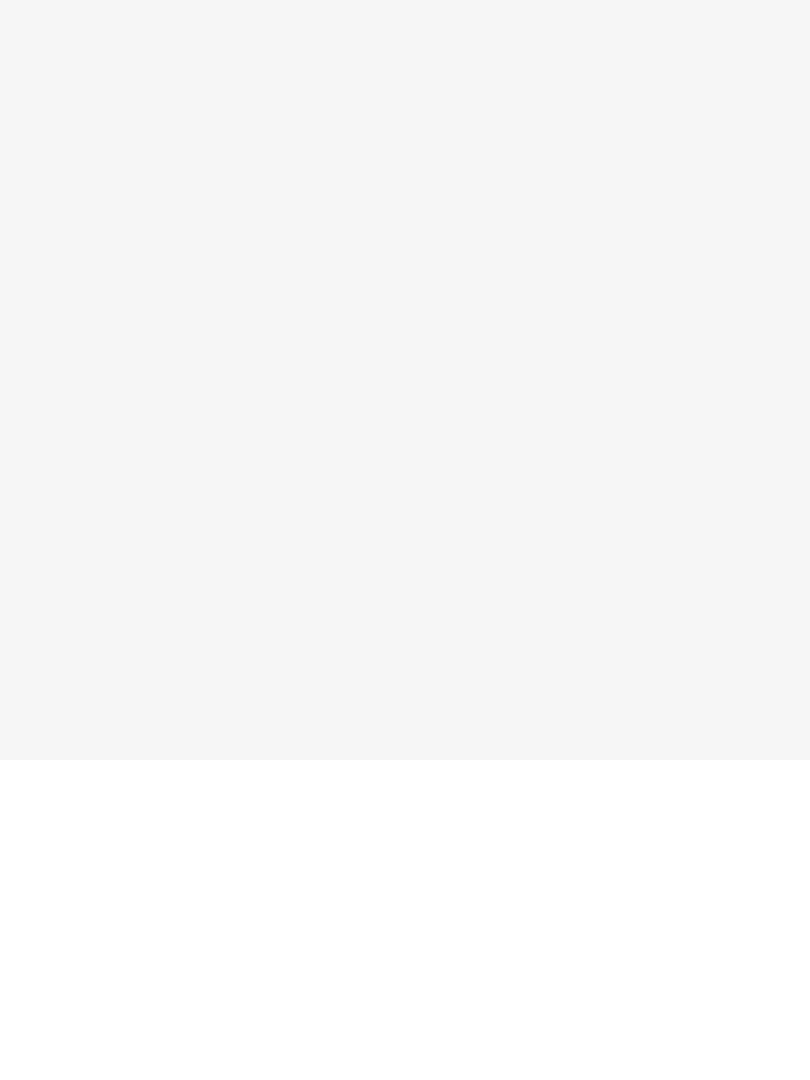 scroll, scrollTop: 0, scrollLeft: 0, axis: both 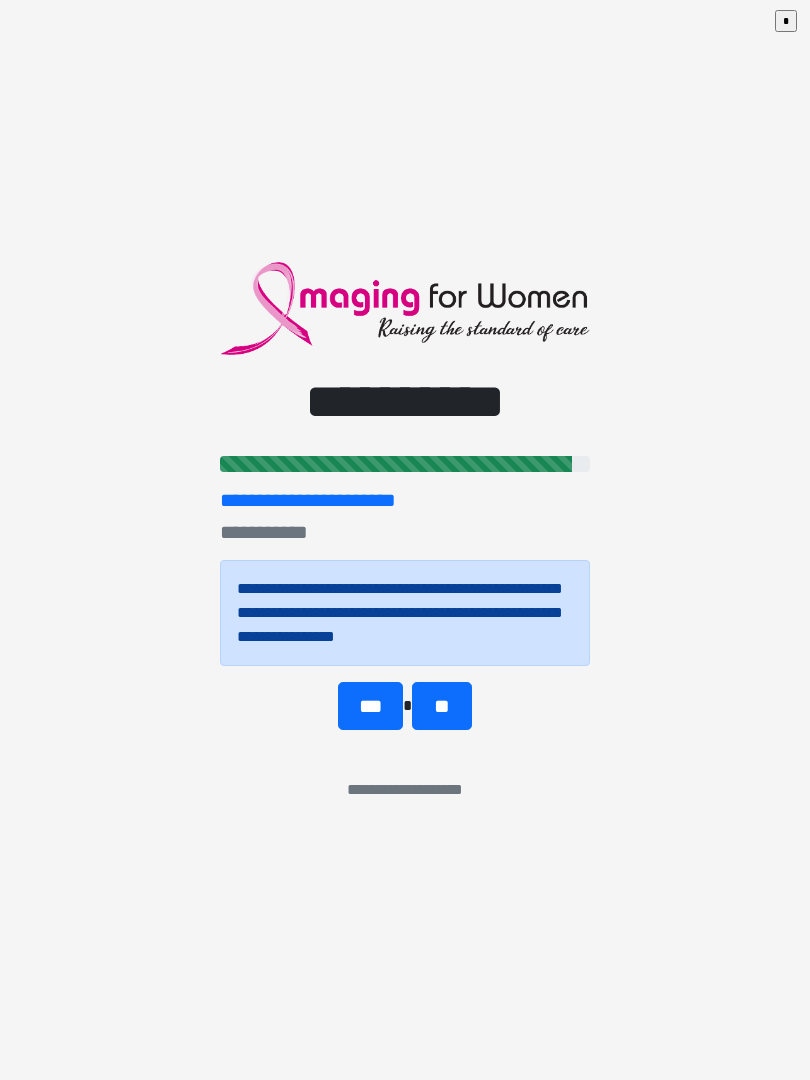 click on "**" at bounding box center [441, 706] 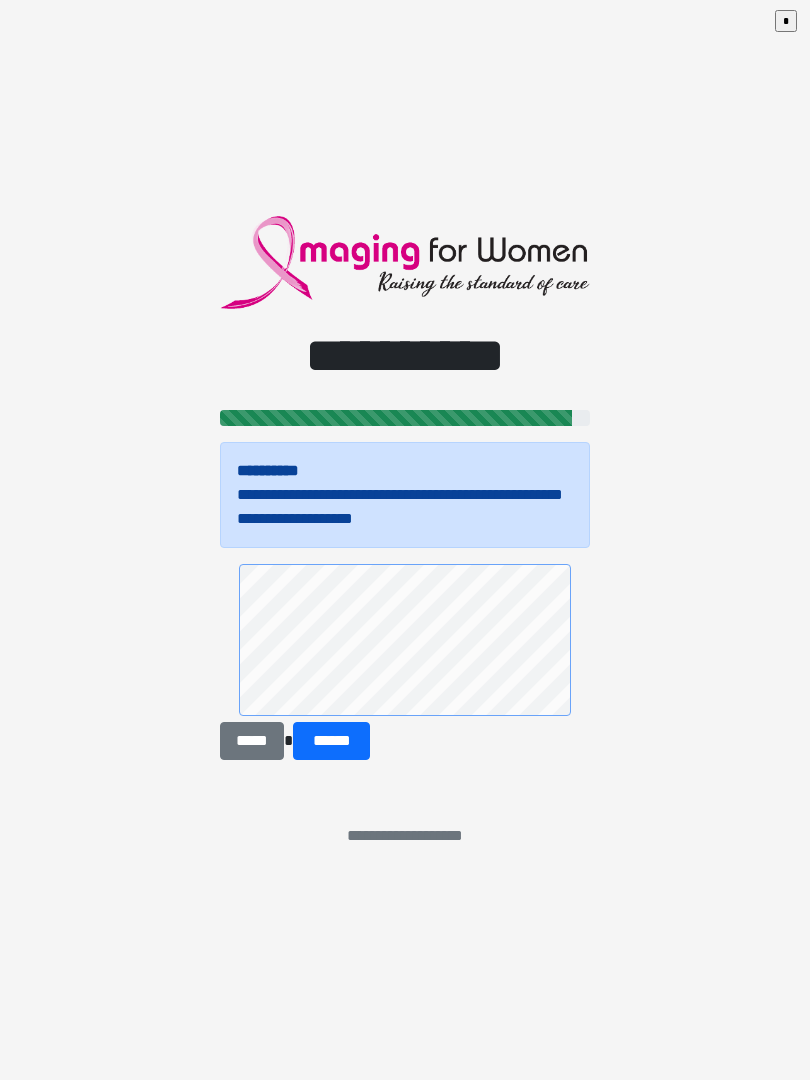 click on "******" at bounding box center [331, 741] 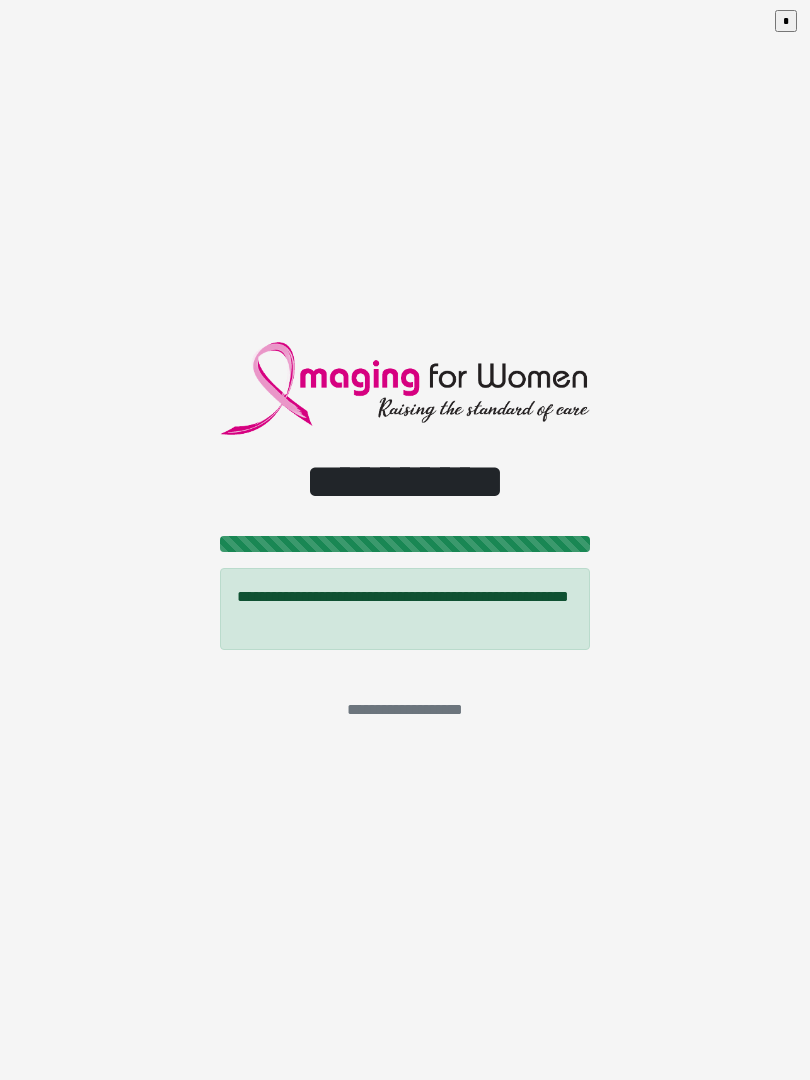 click on "**********" at bounding box center (405, 540) 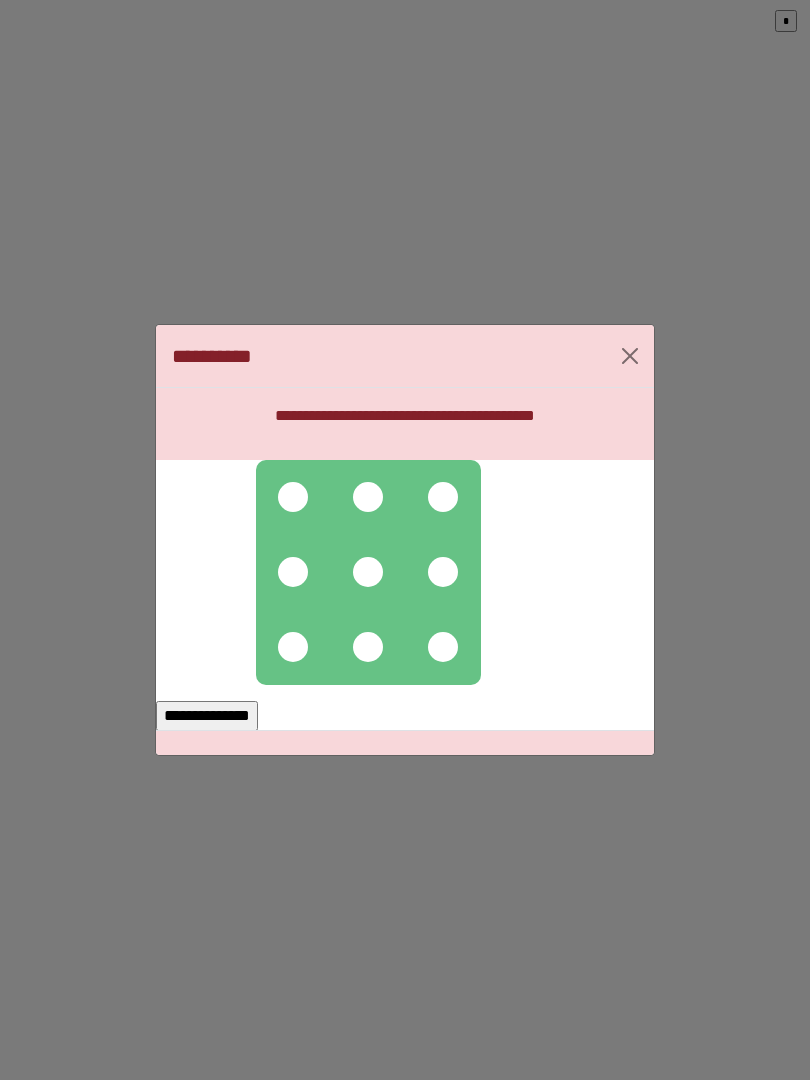 click at bounding box center [293, 497] 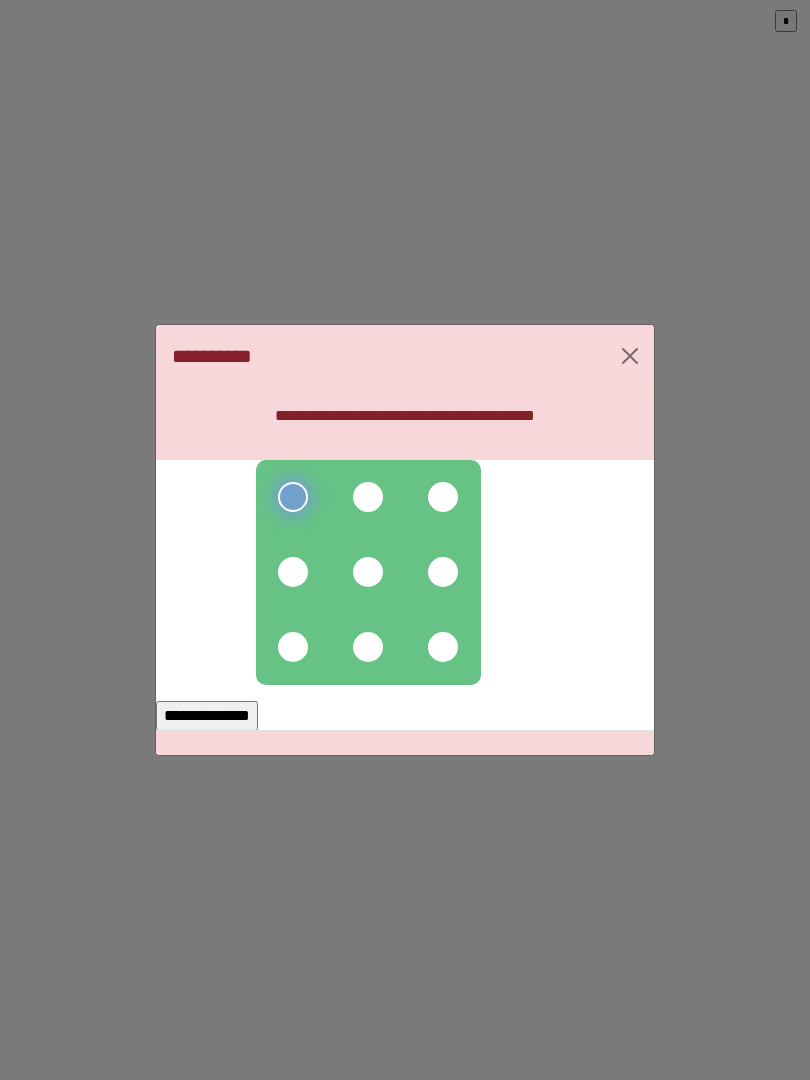 click at bounding box center [368, 497] 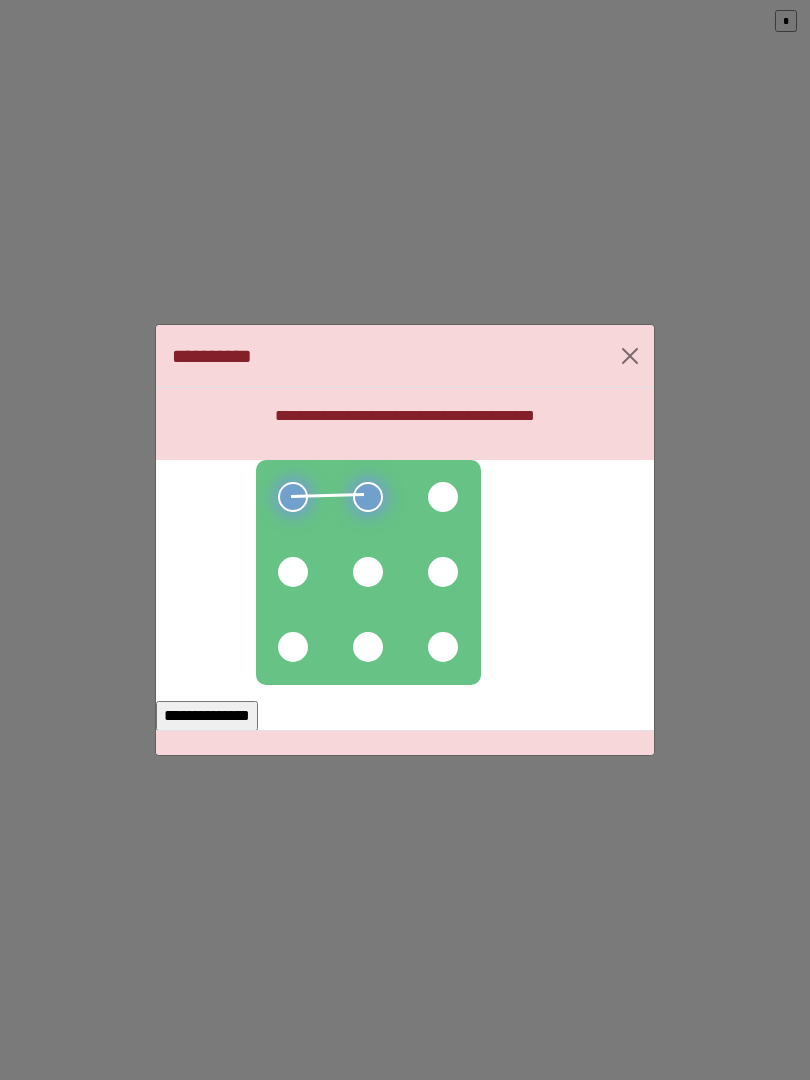 click at bounding box center [368, 572] 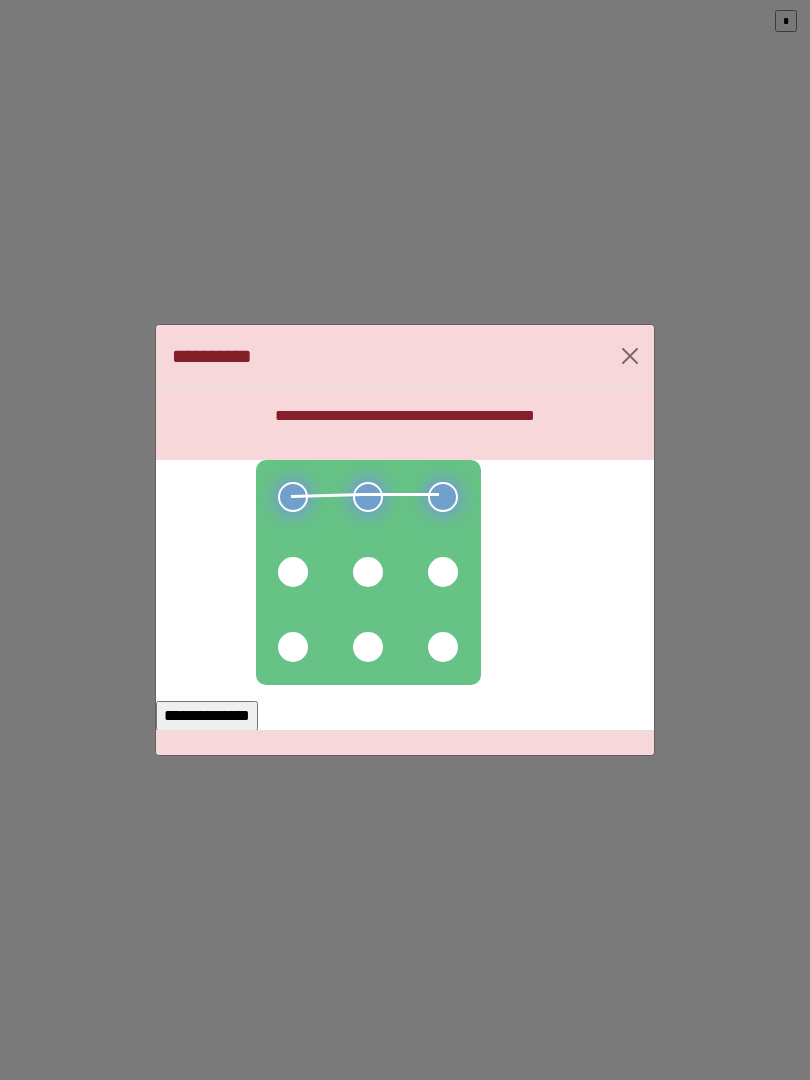 click at bounding box center (443, 497) 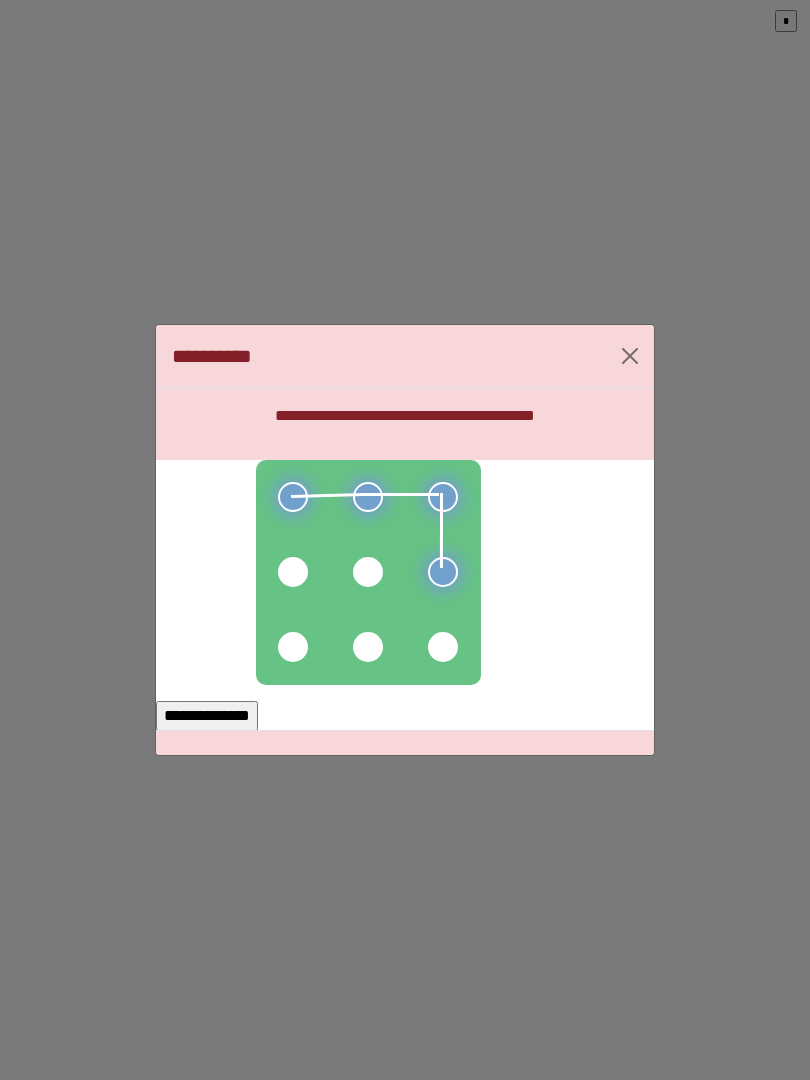 click at bounding box center [368, 572] 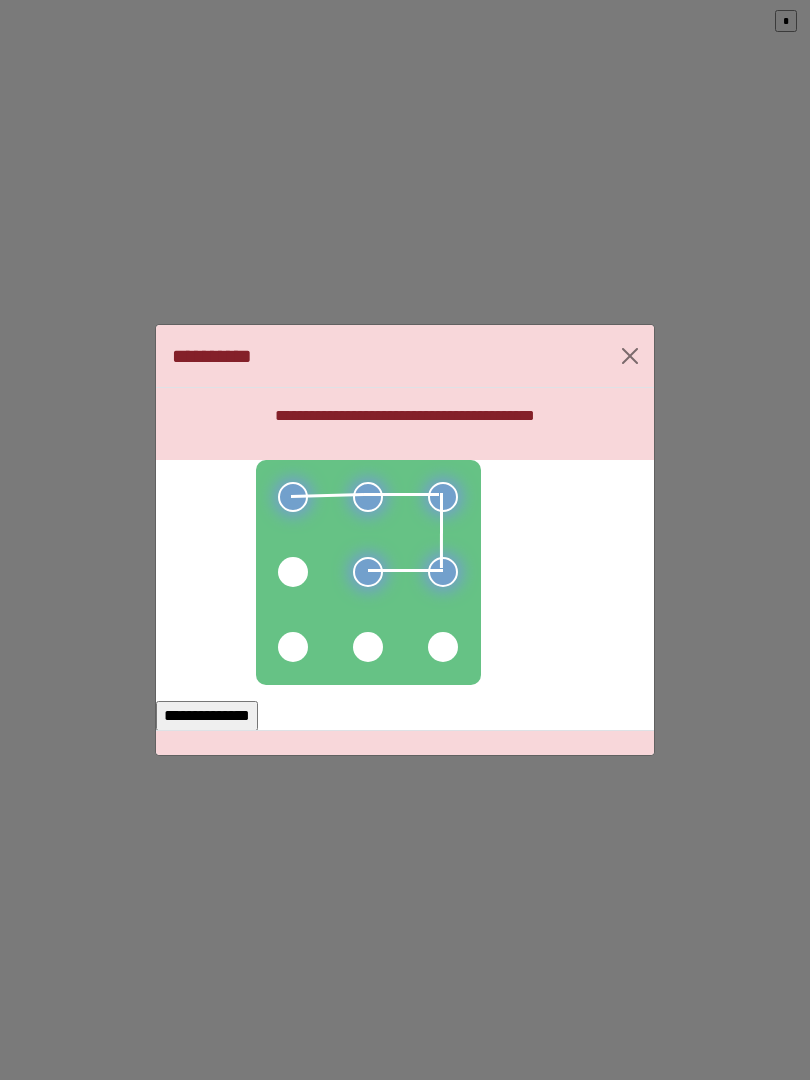 click at bounding box center (368, 572) 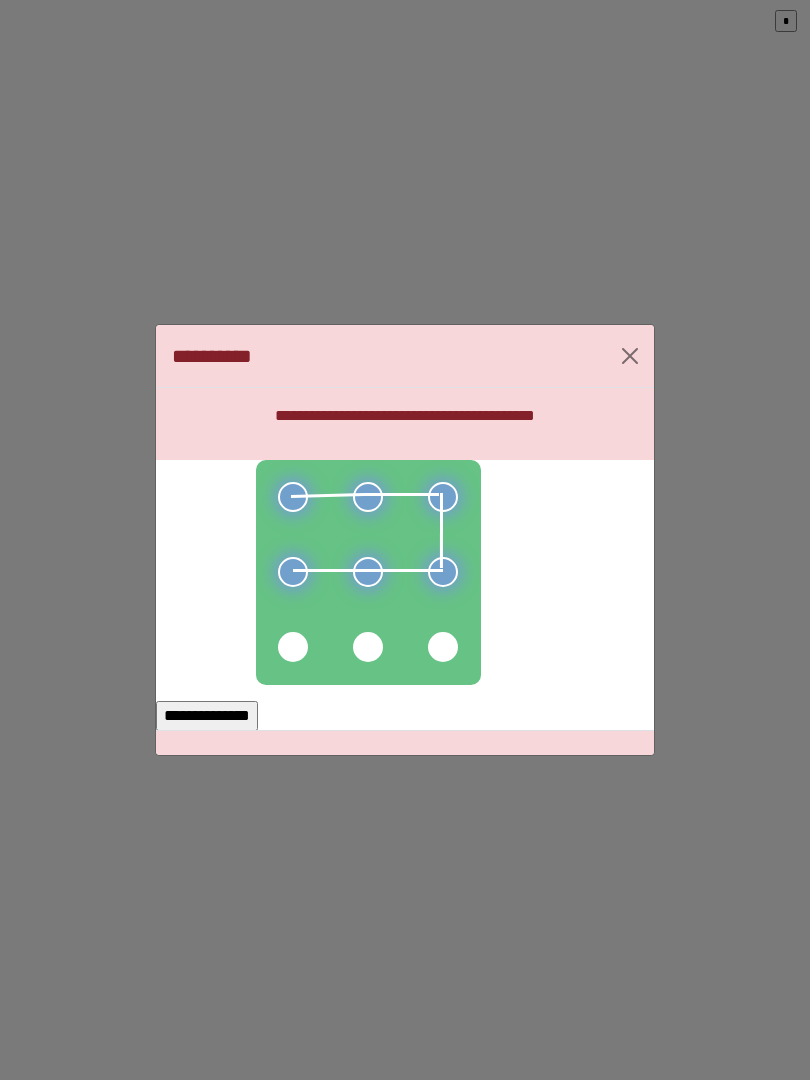 click on "**********" at bounding box center [207, 716] 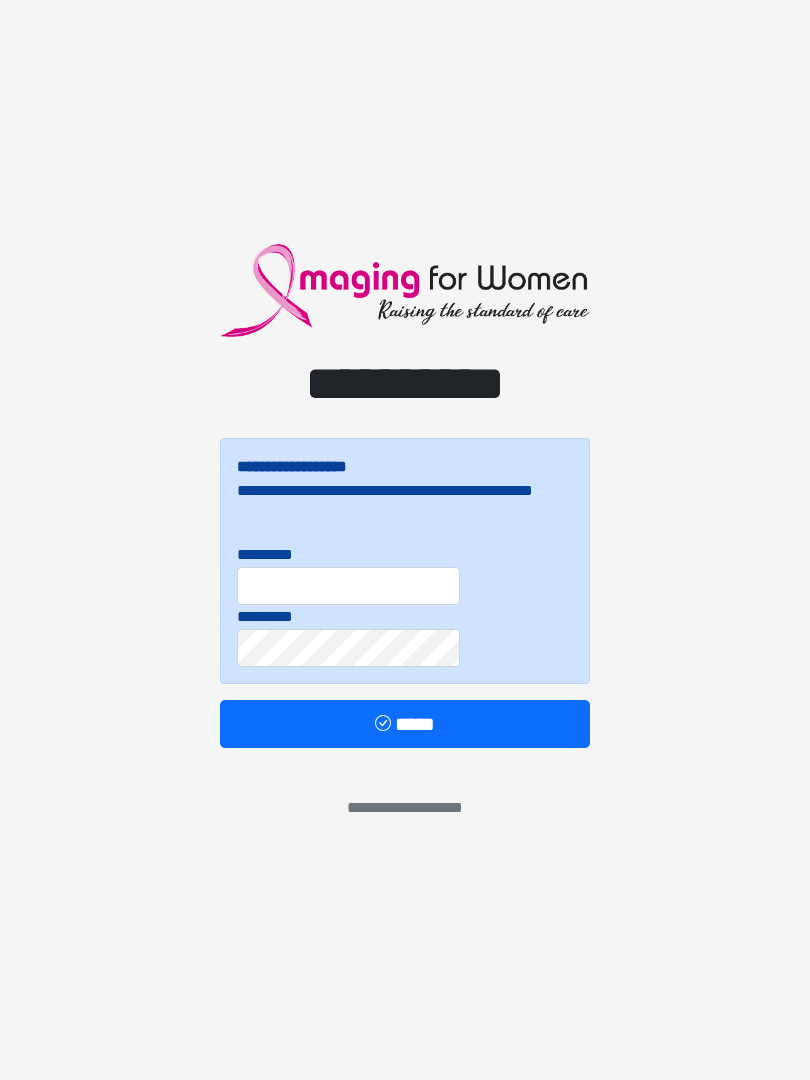 scroll, scrollTop: 0, scrollLeft: 0, axis: both 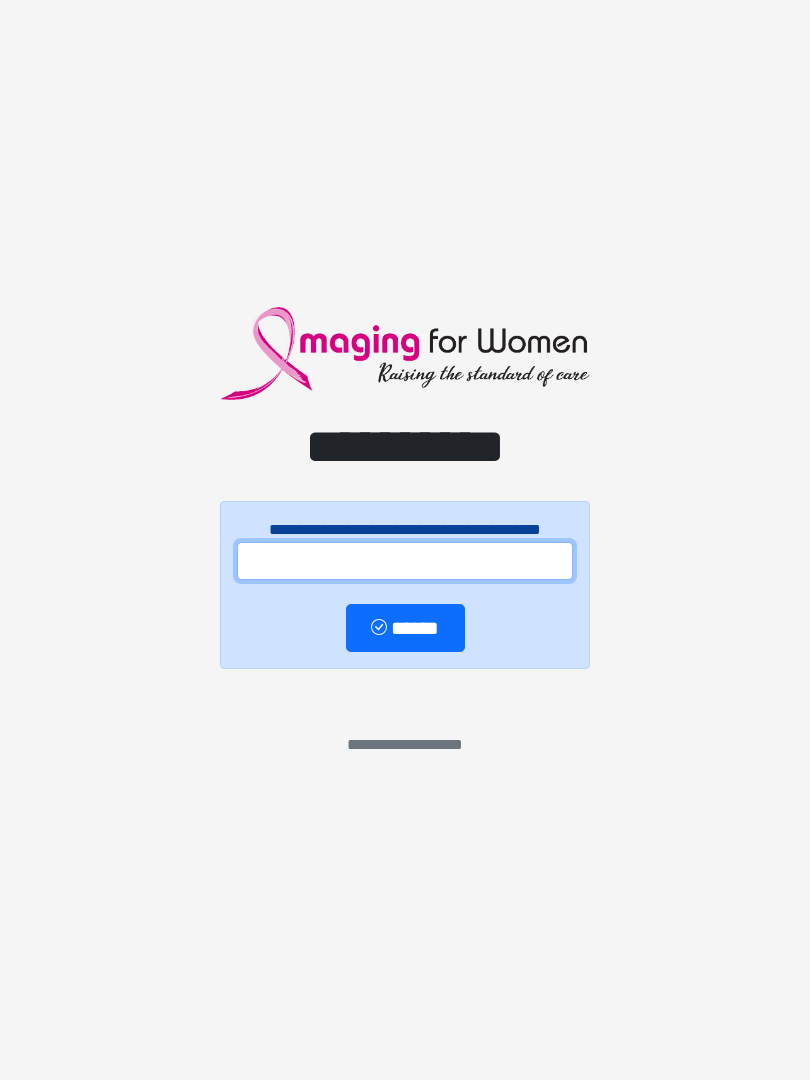 click at bounding box center [405, 561] 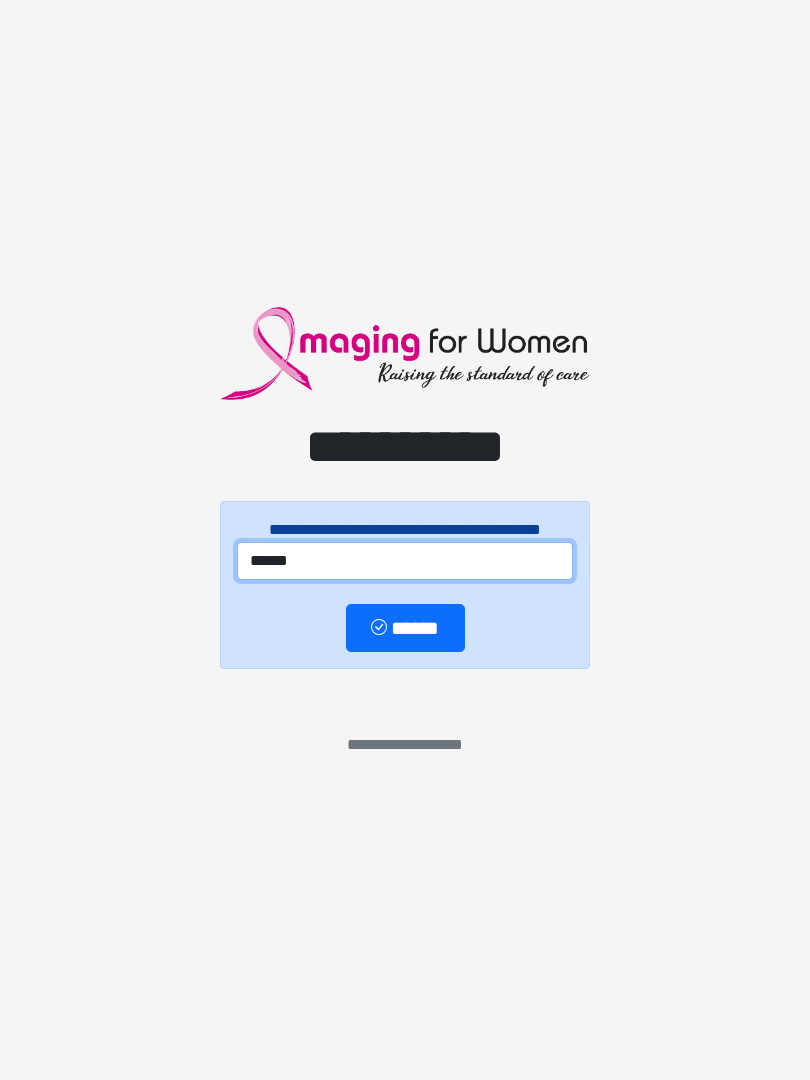 type on "******" 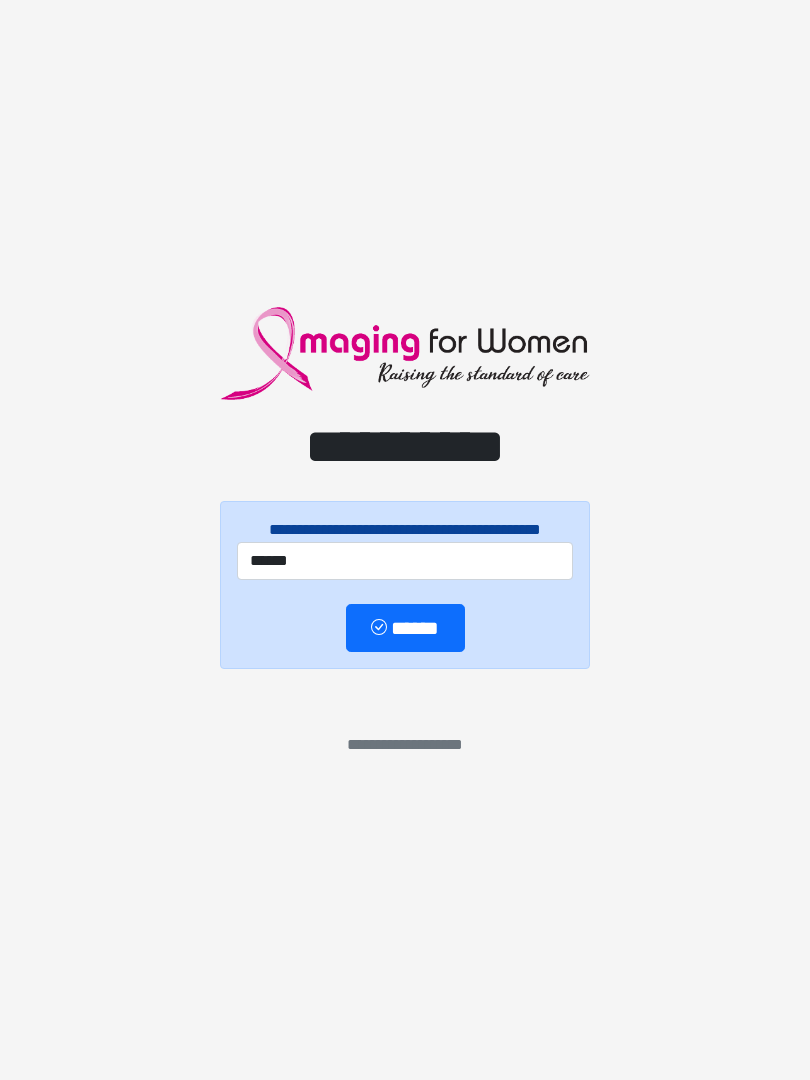 click on "******" at bounding box center (405, 628) 